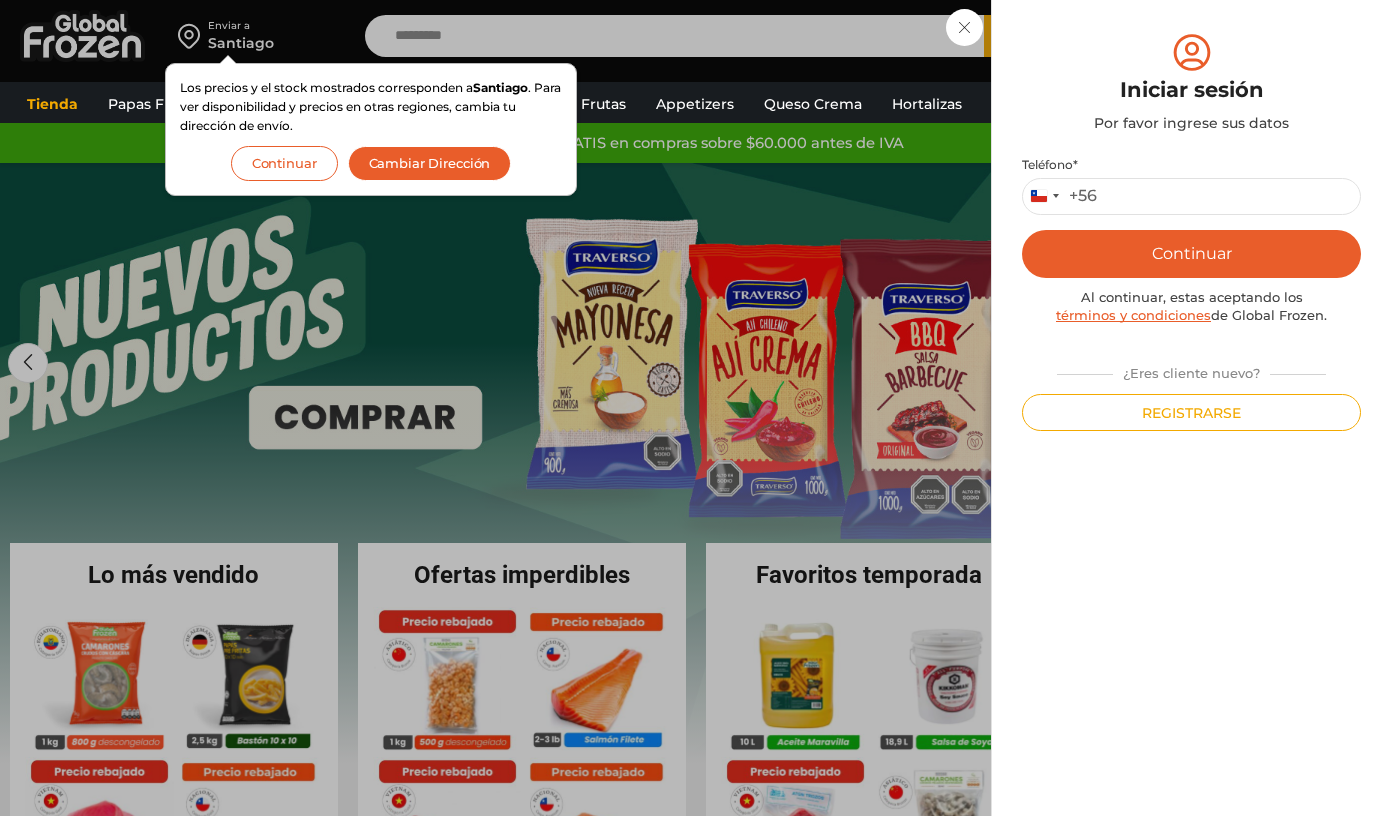 scroll, scrollTop: 0, scrollLeft: 0, axis: both 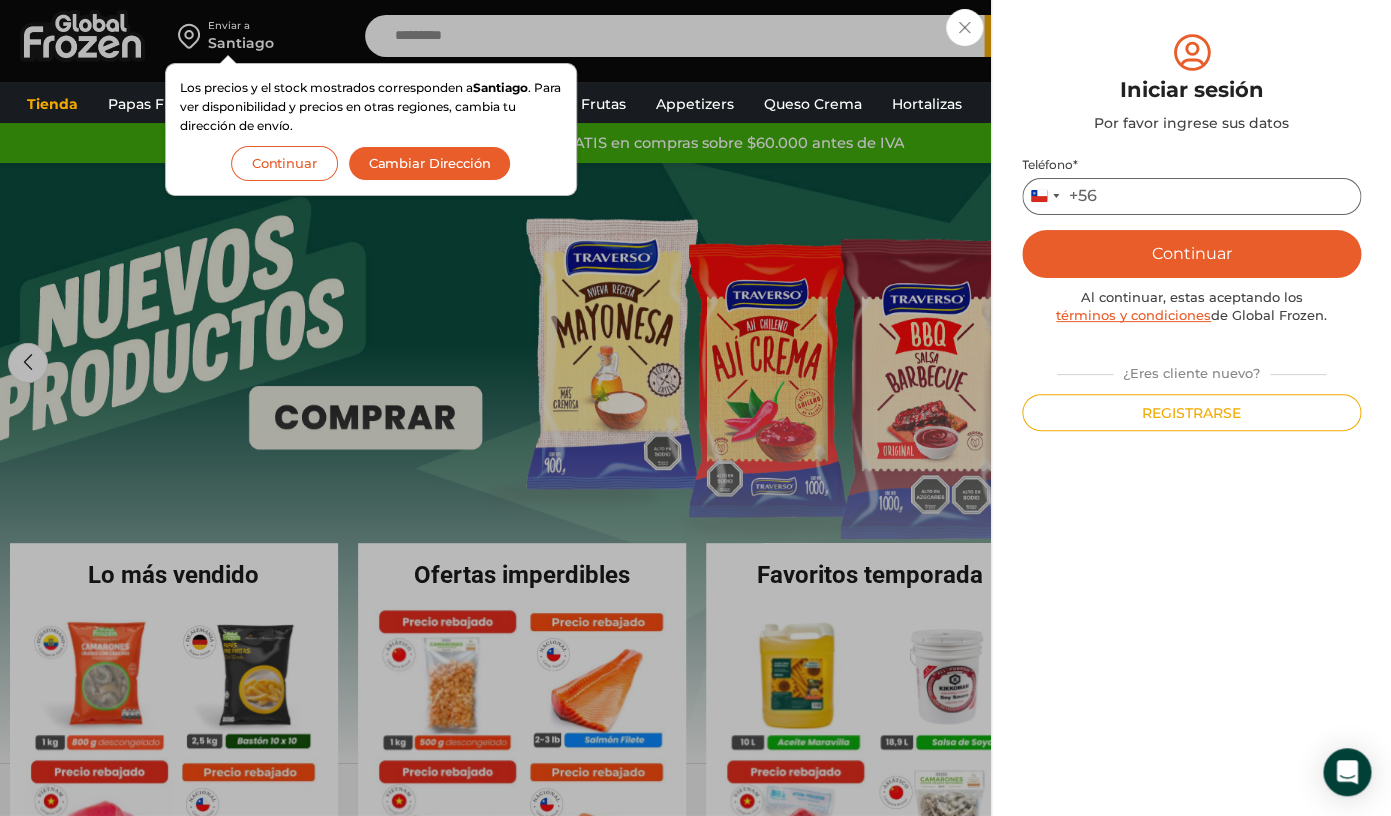 click on "Teléfono
*" at bounding box center [1191, 196] 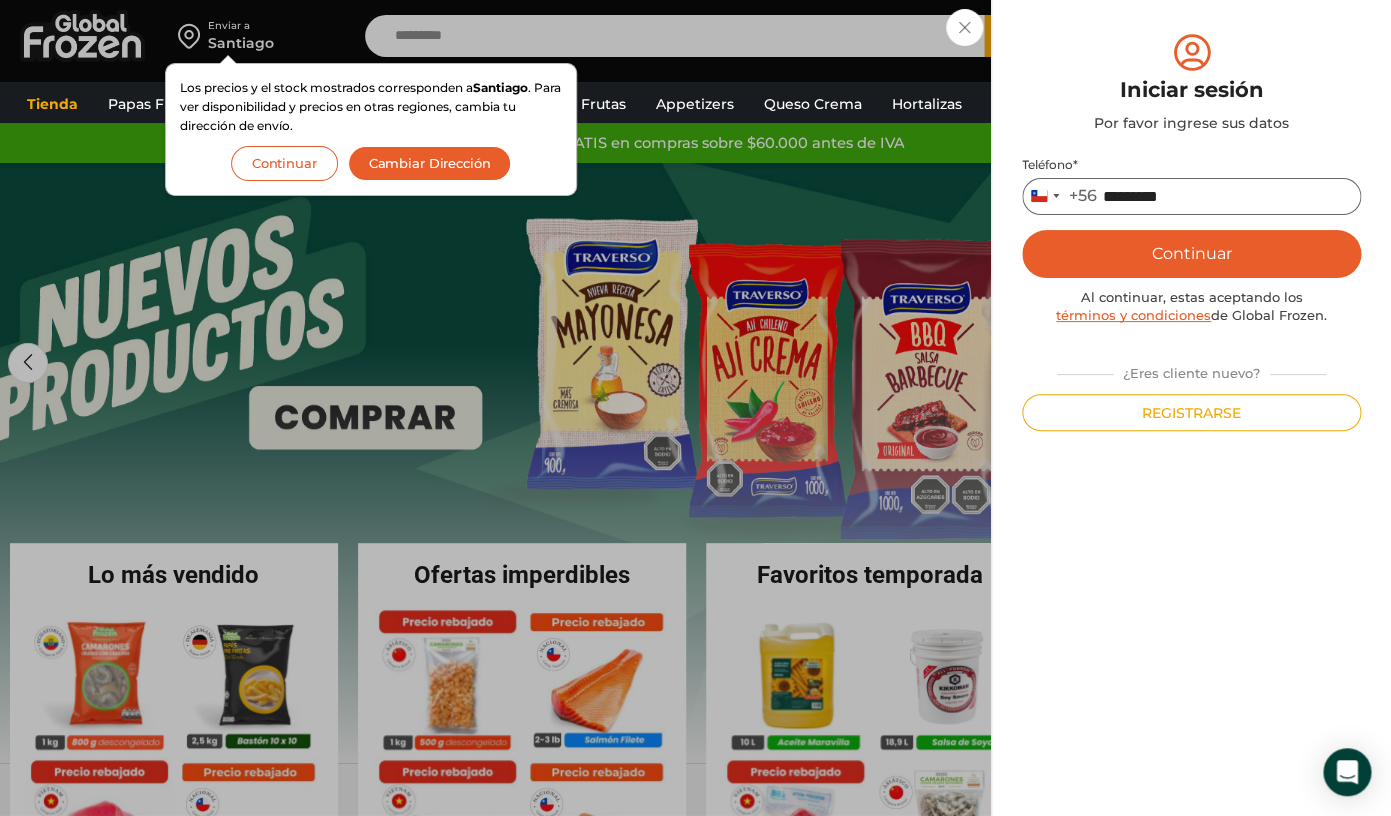 type on "*********" 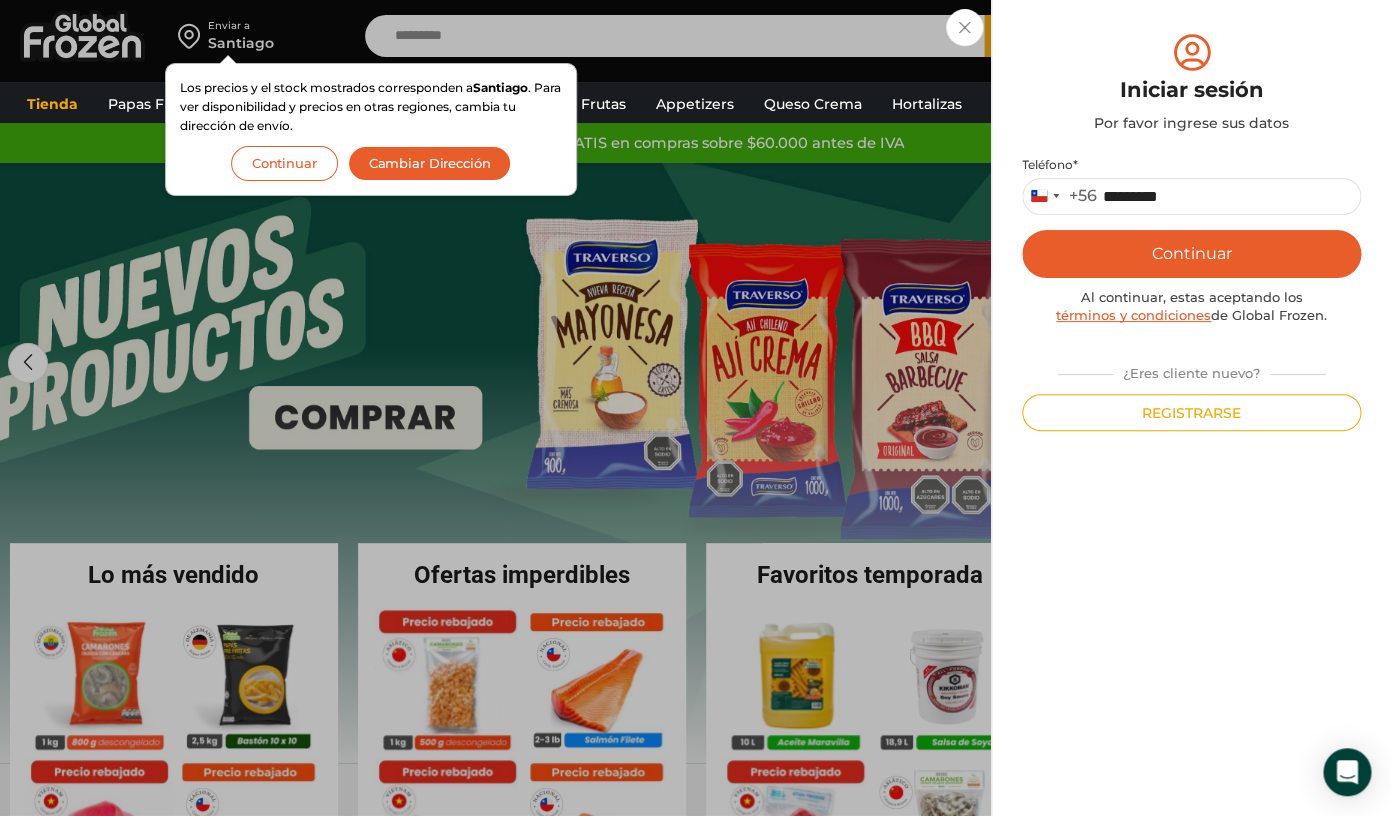 click on "Continuar" at bounding box center (1191, 254) 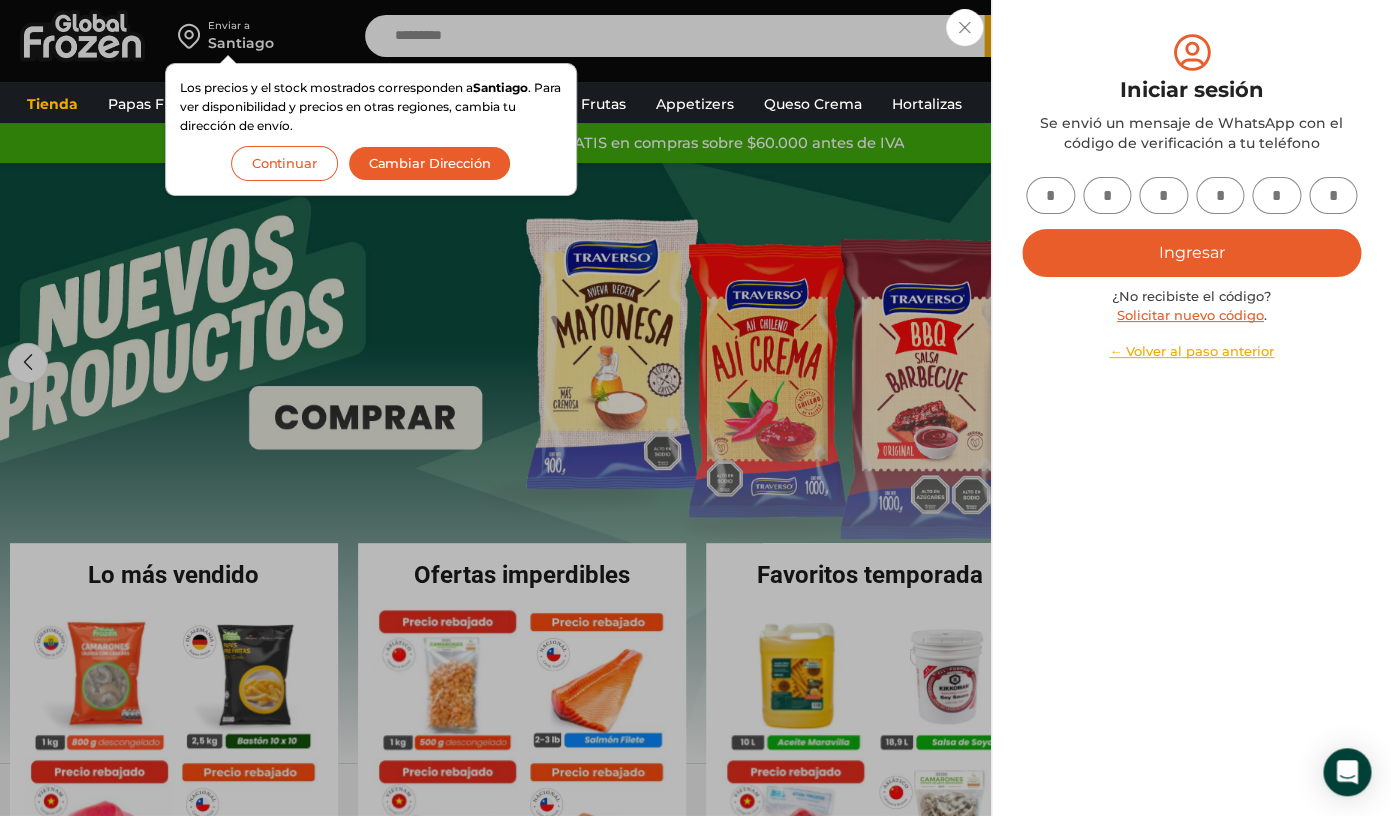 click at bounding box center [1050, 195] 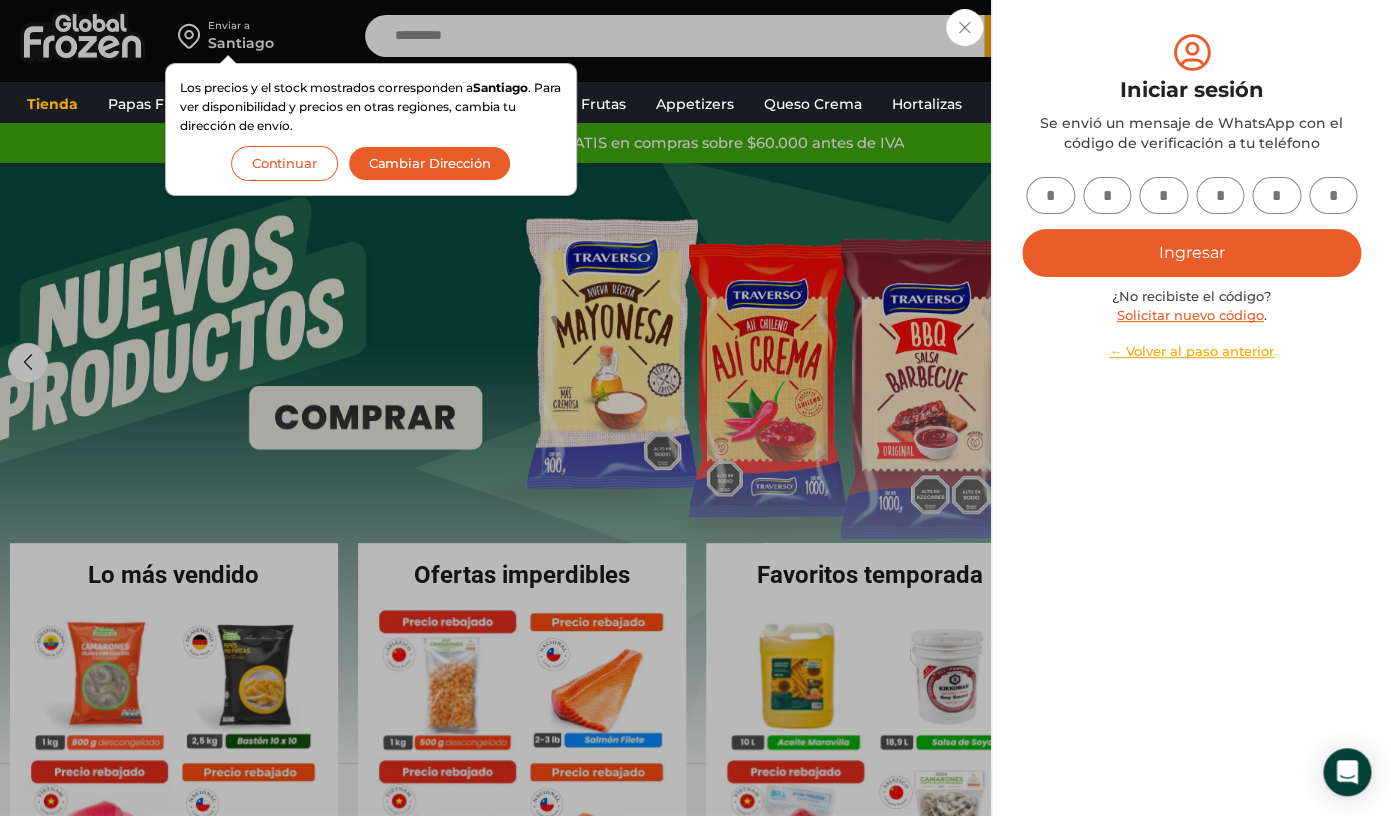 type on "*" 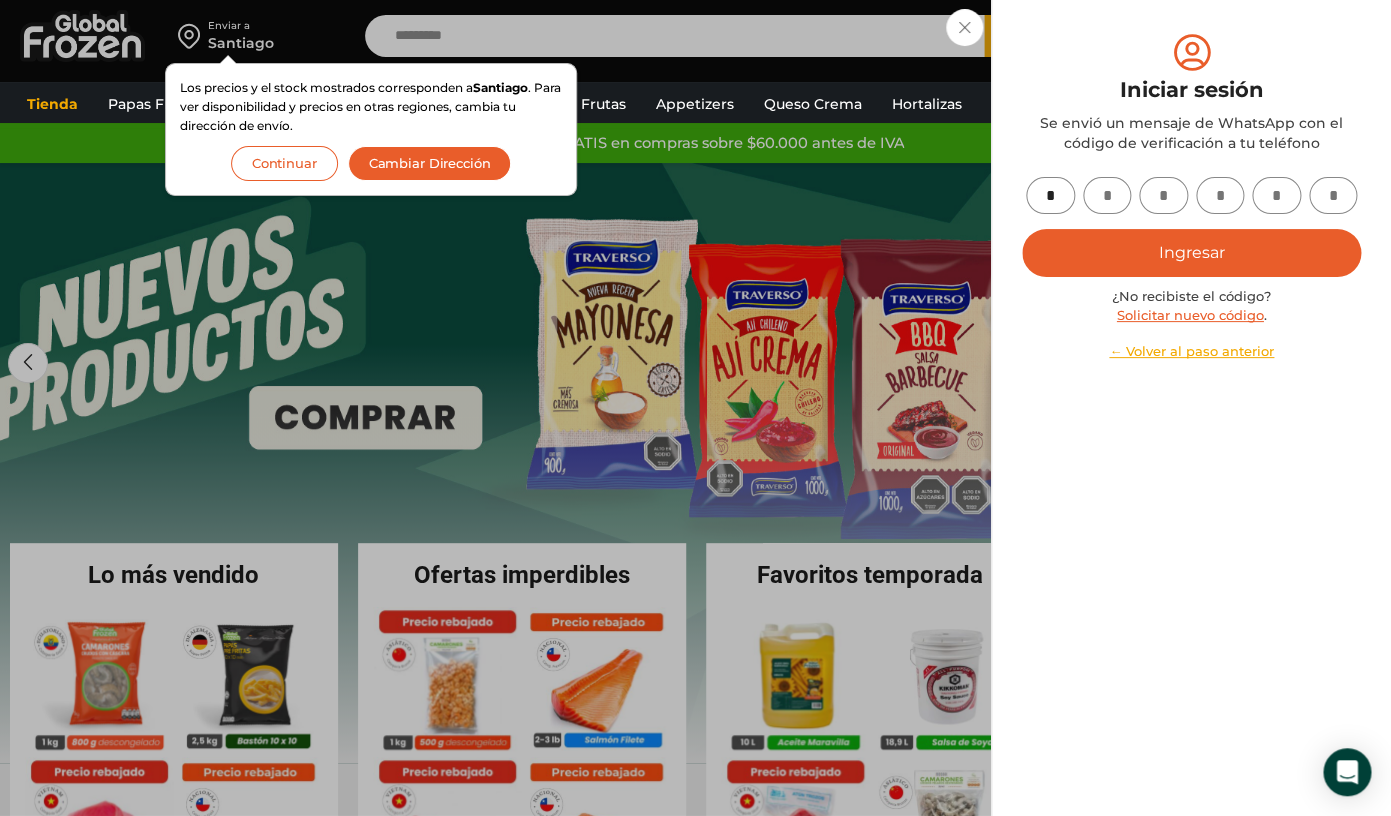 type on "*" 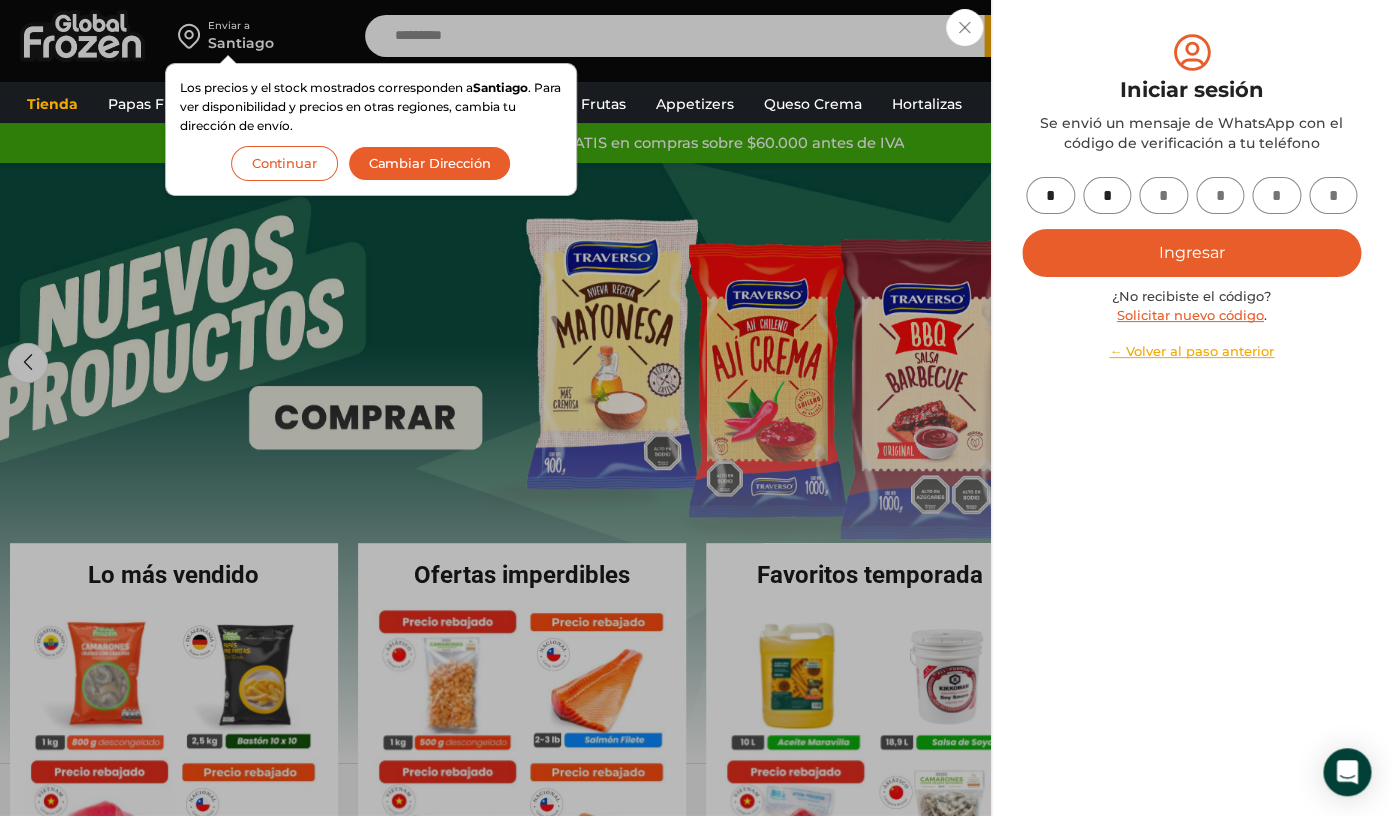 type on "*" 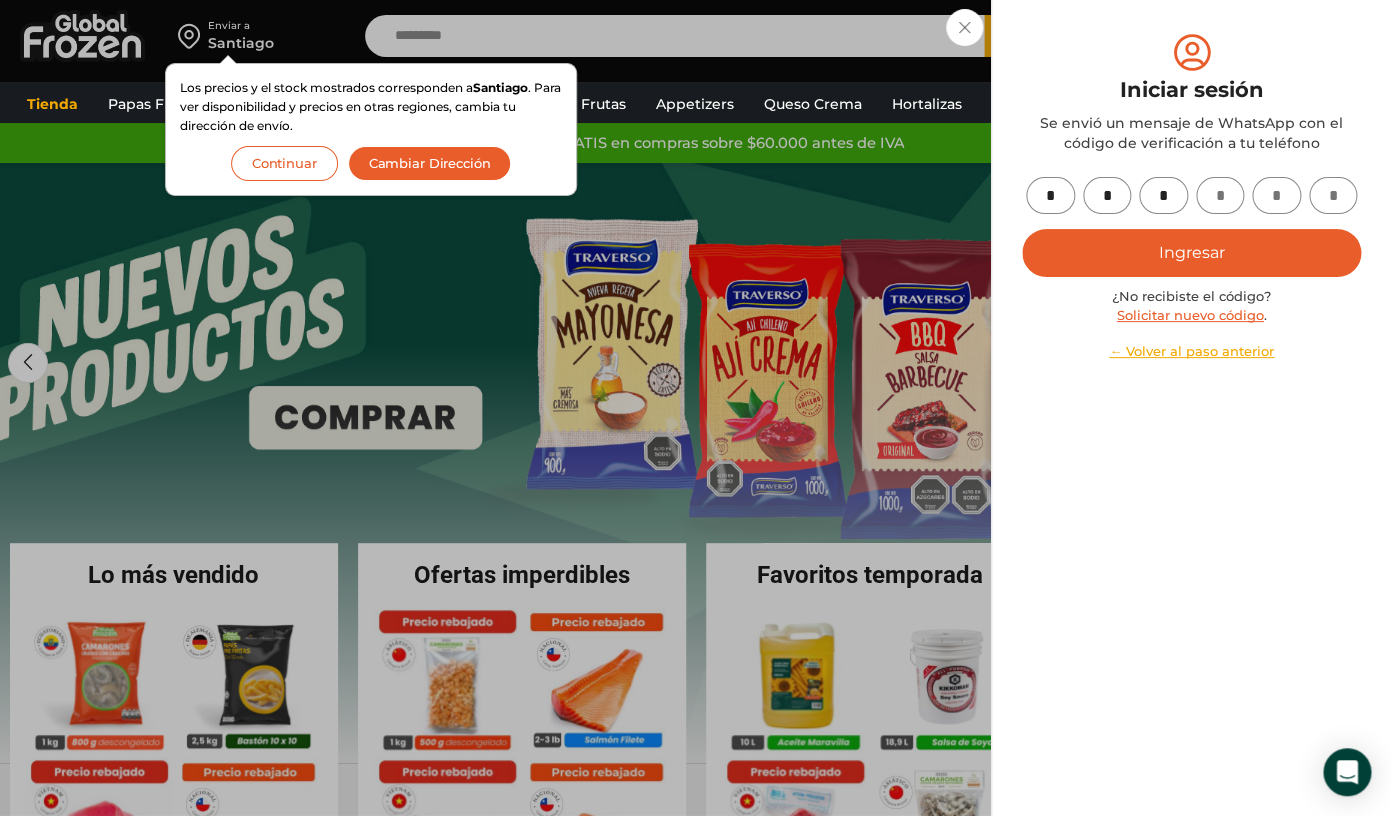 type on "*" 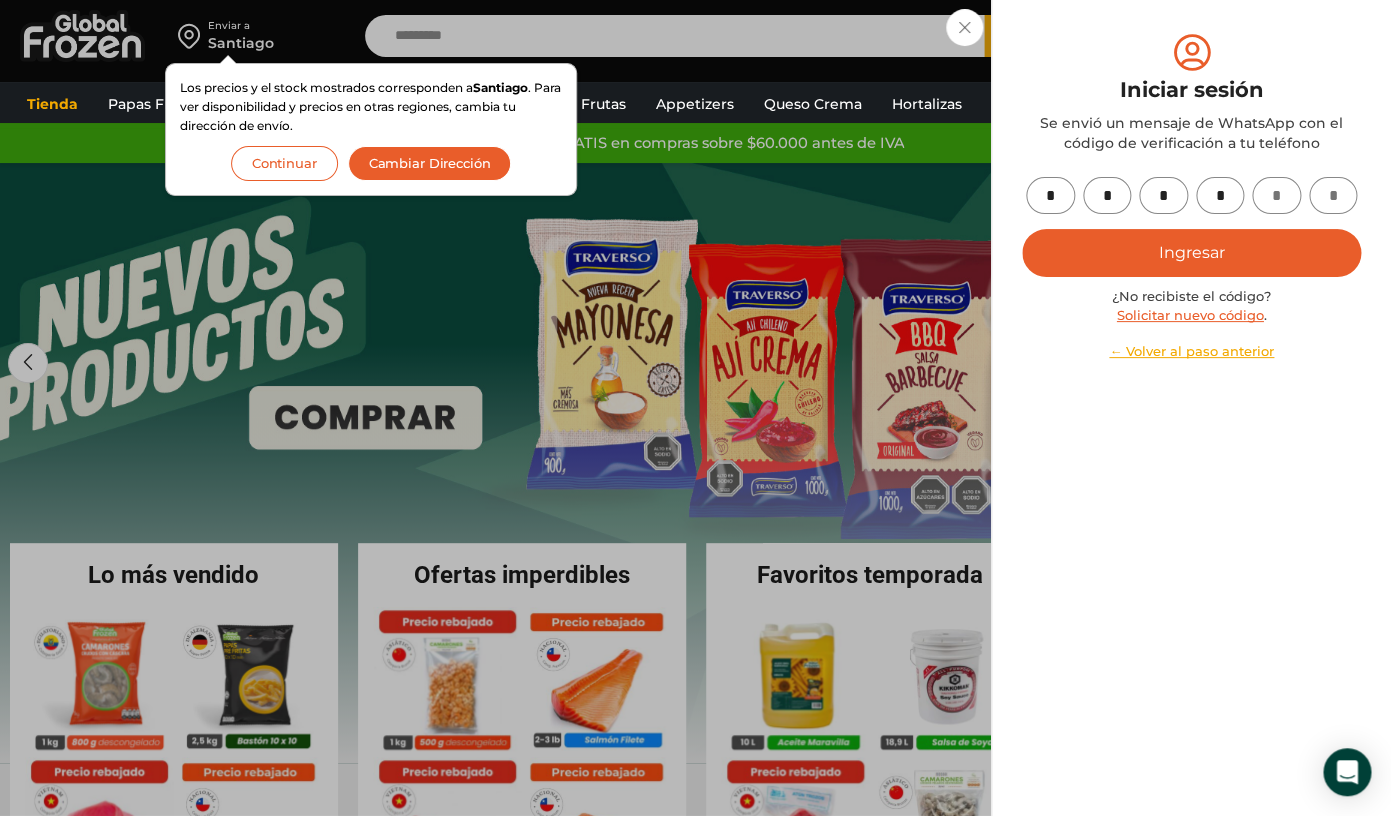 type on "*" 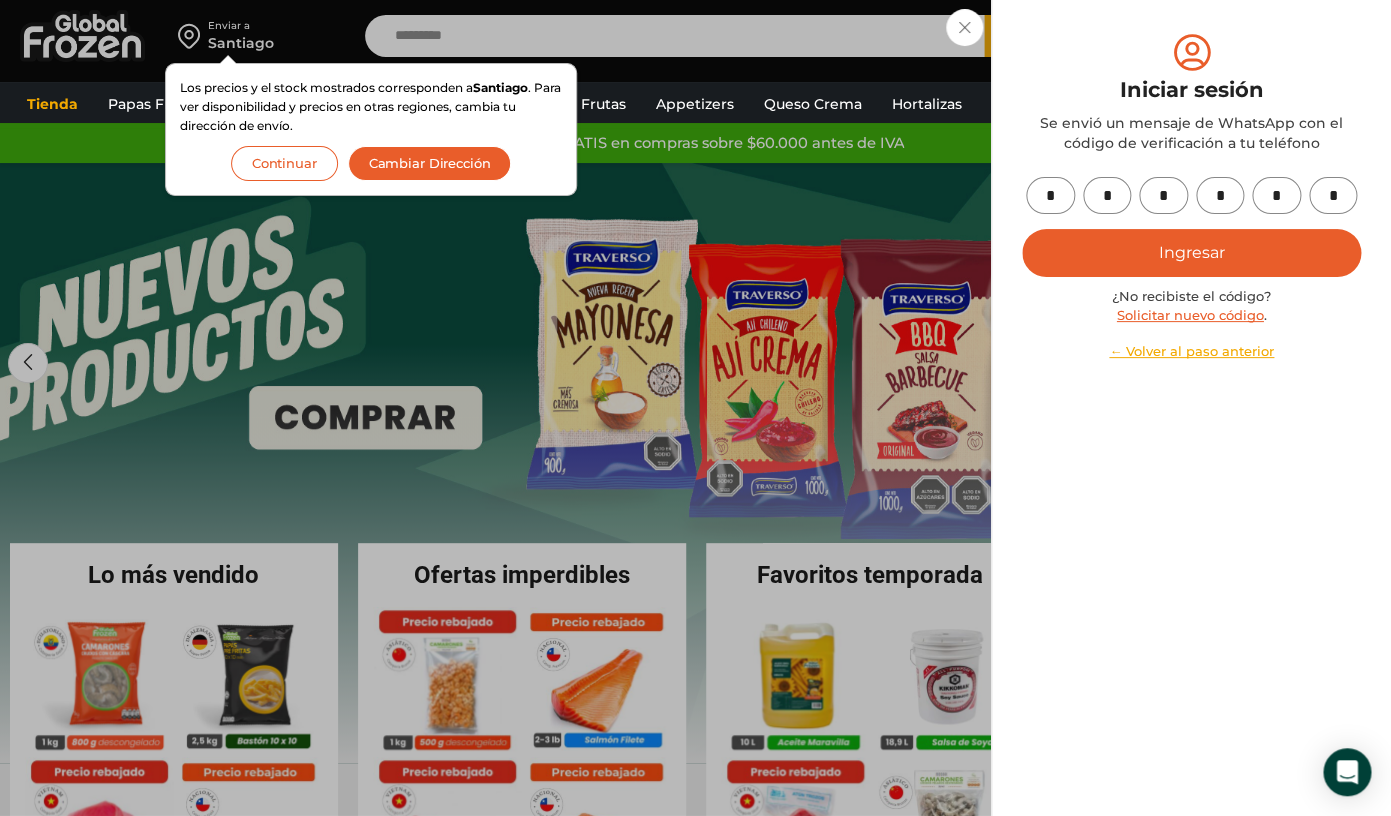 type on "*" 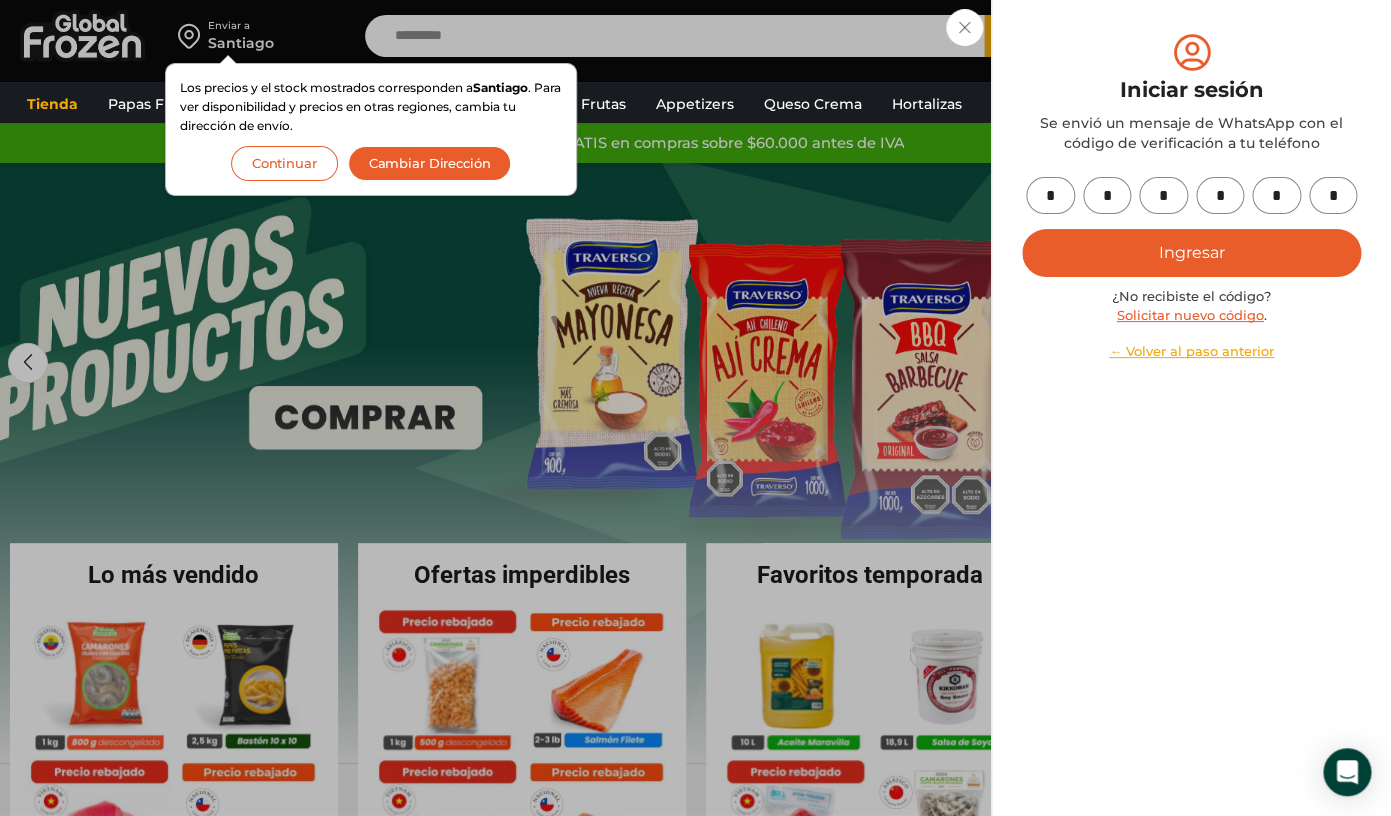 click on "Ingresar" at bounding box center [1191, 253] 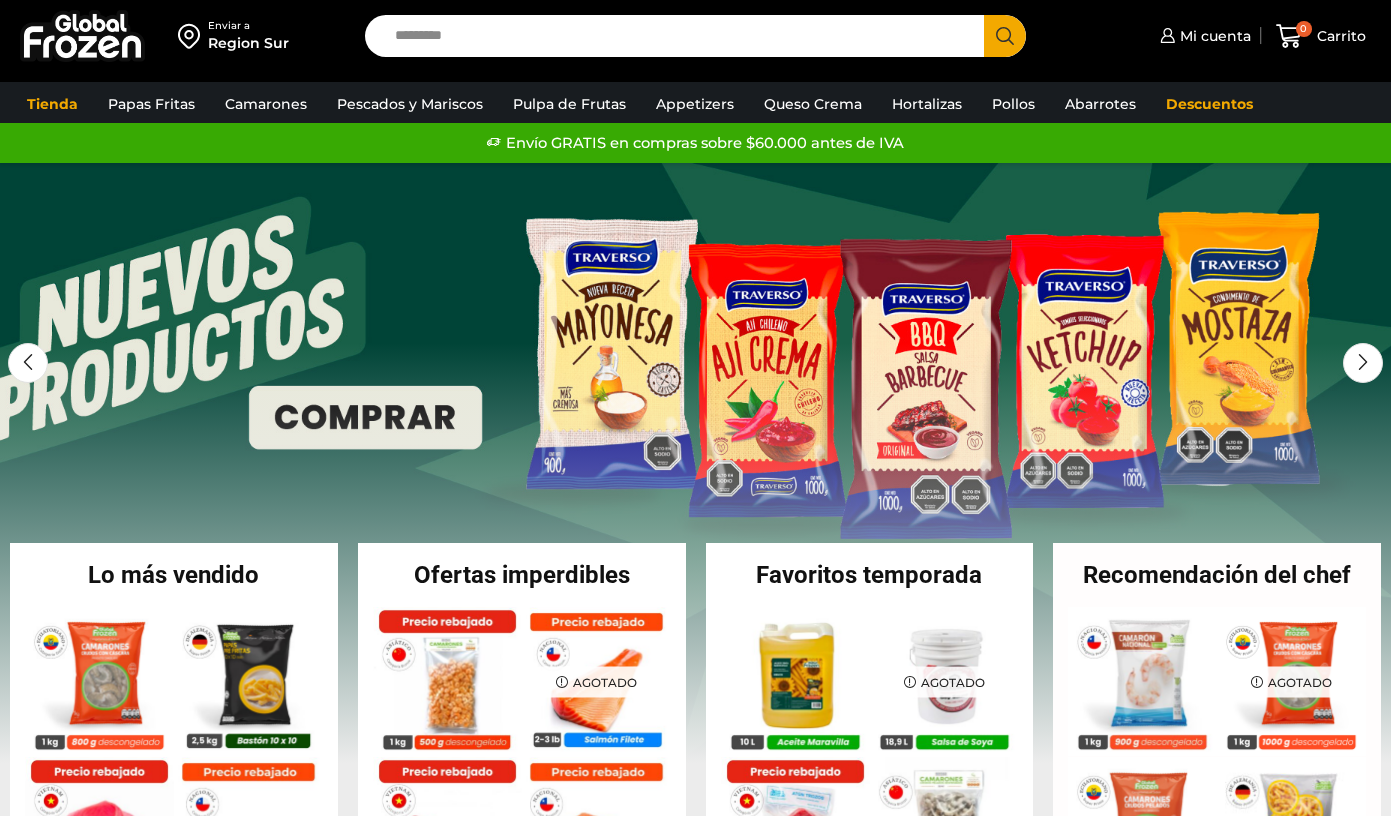 scroll, scrollTop: 0, scrollLeft: 0, axis: both 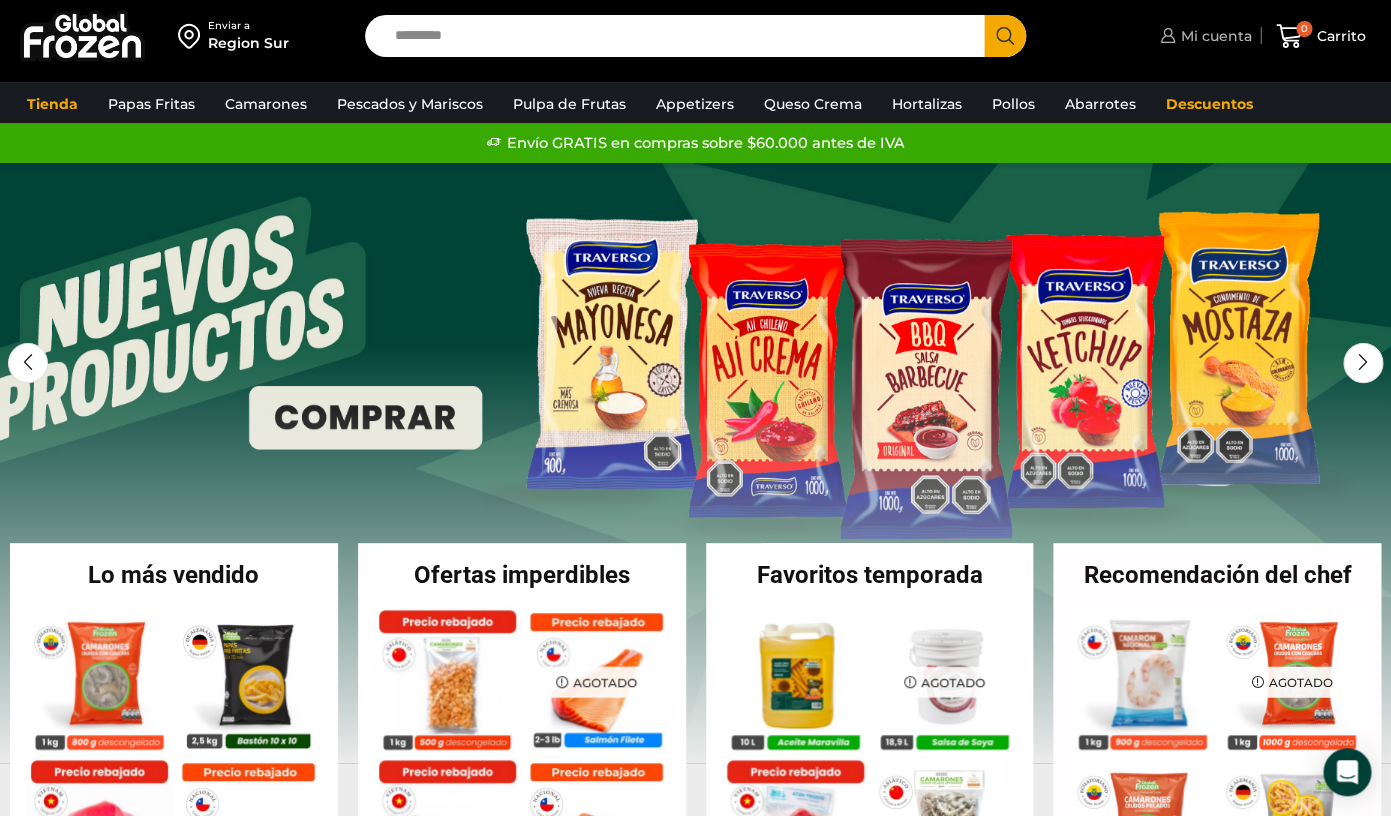 click on "Mi cuenta" at bounding box center [1213, 36] 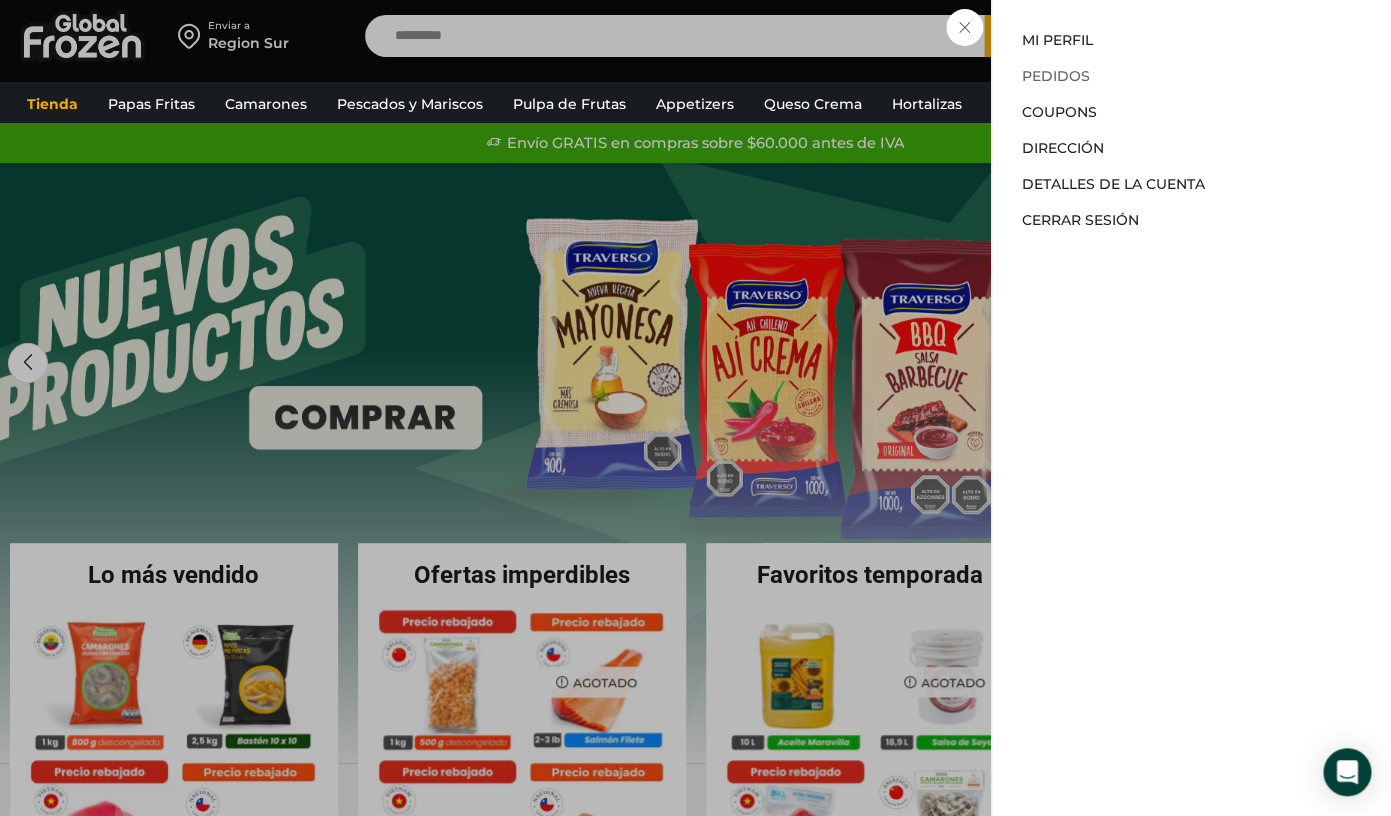 click on "Pedidos" at bounding box center (1056, 76) 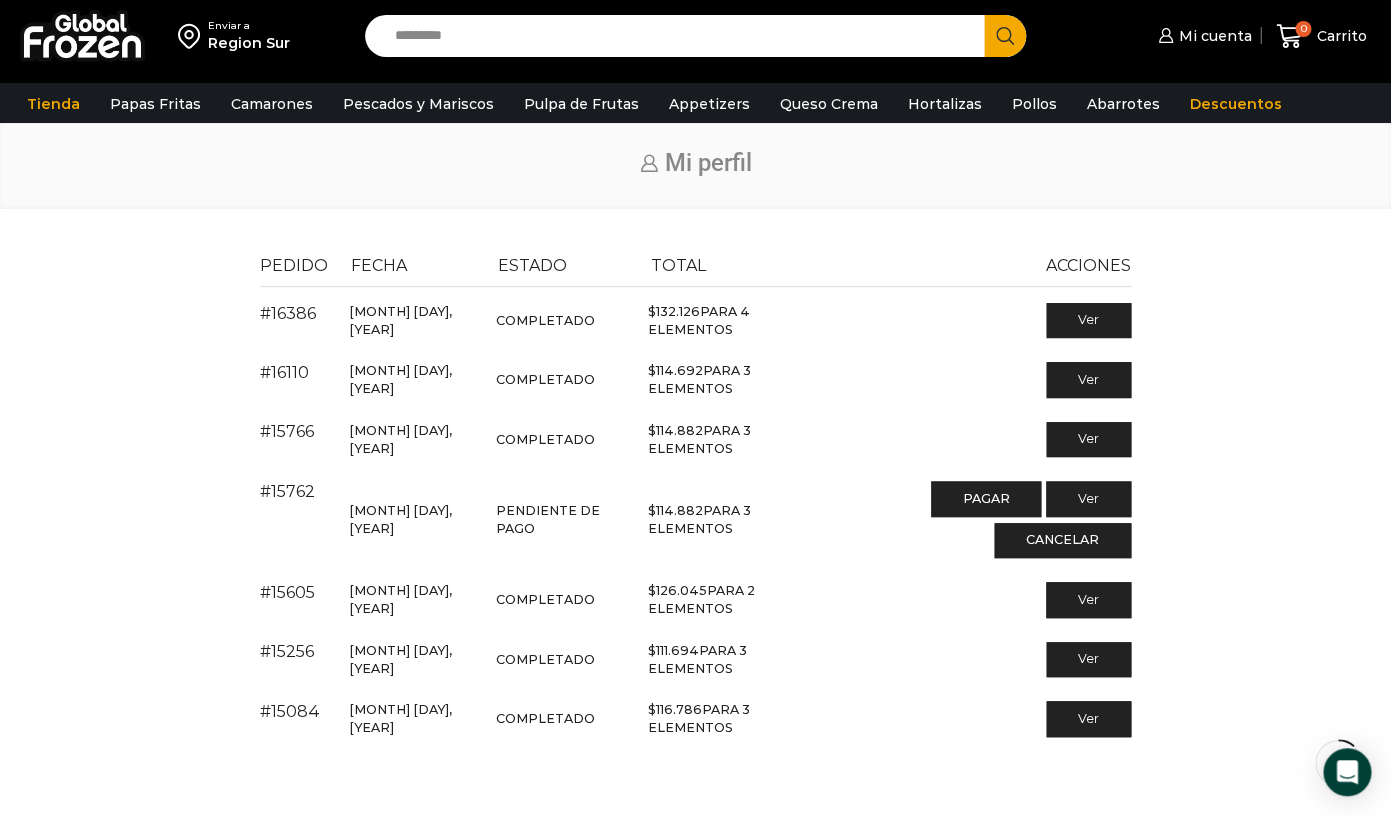 scroll, scrollTop: 66, scrollLeft: 0, axis: vertical 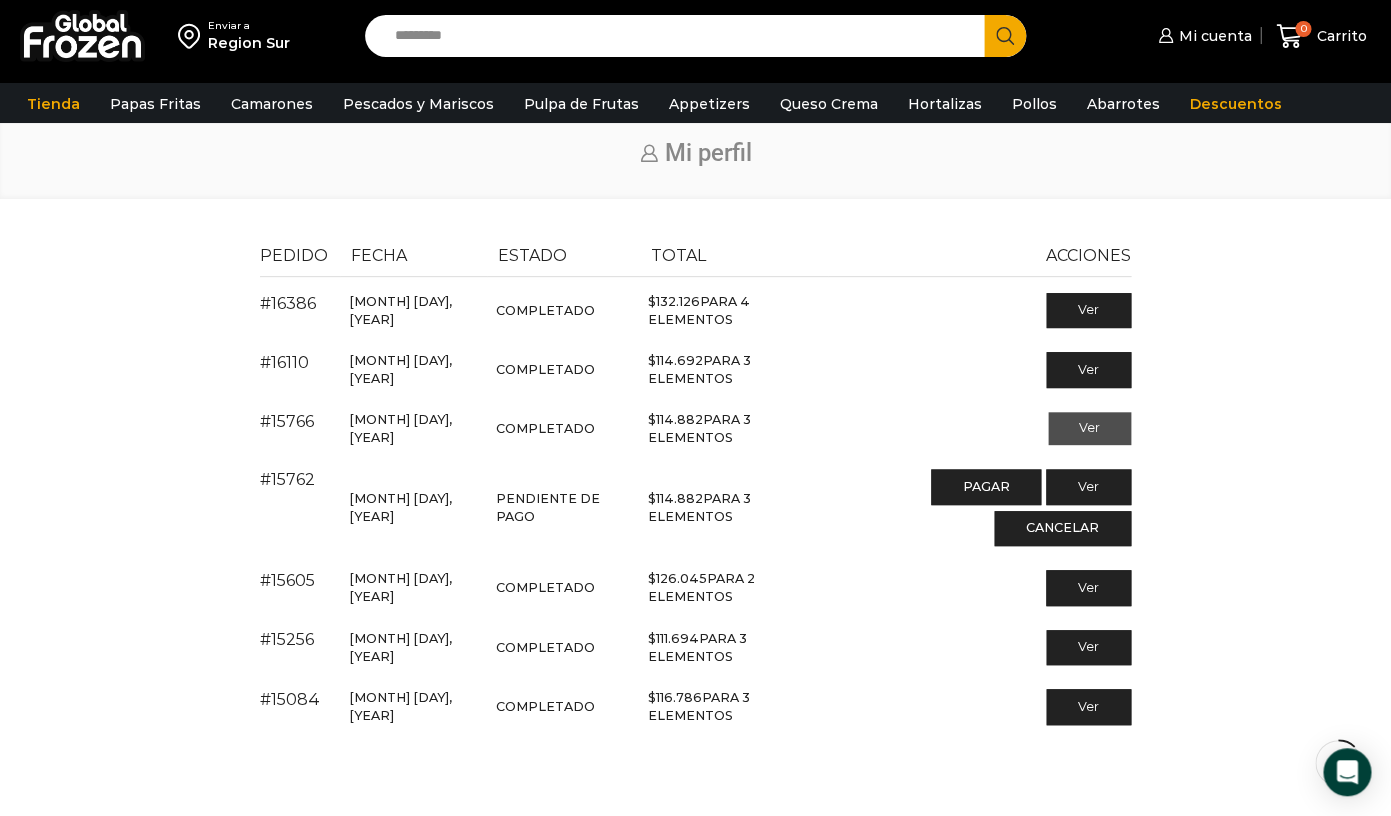 click on "Ver" at bounding box center (1089, 429) 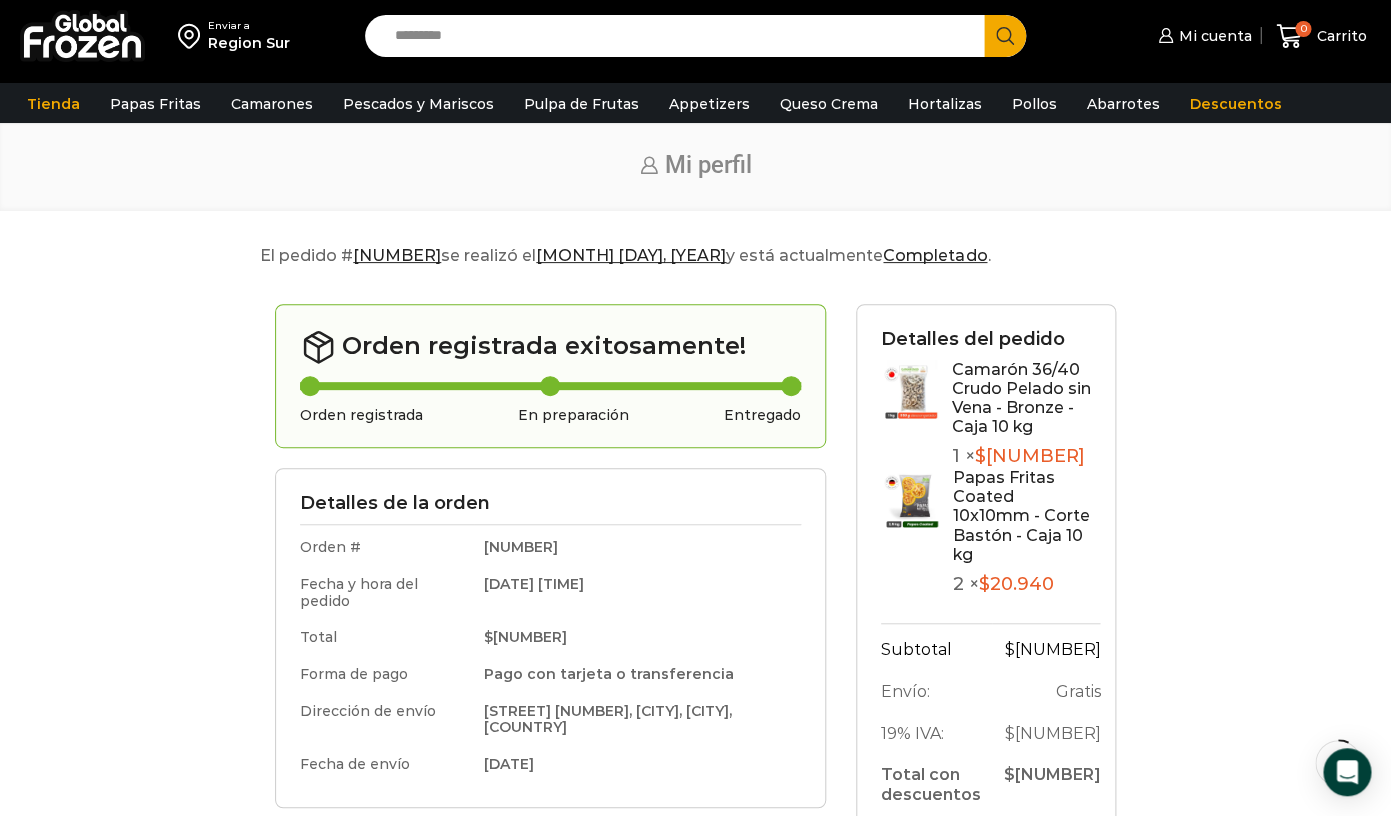 scroll, scrollTop: 65, scrollLeft: 0, axis: vertical 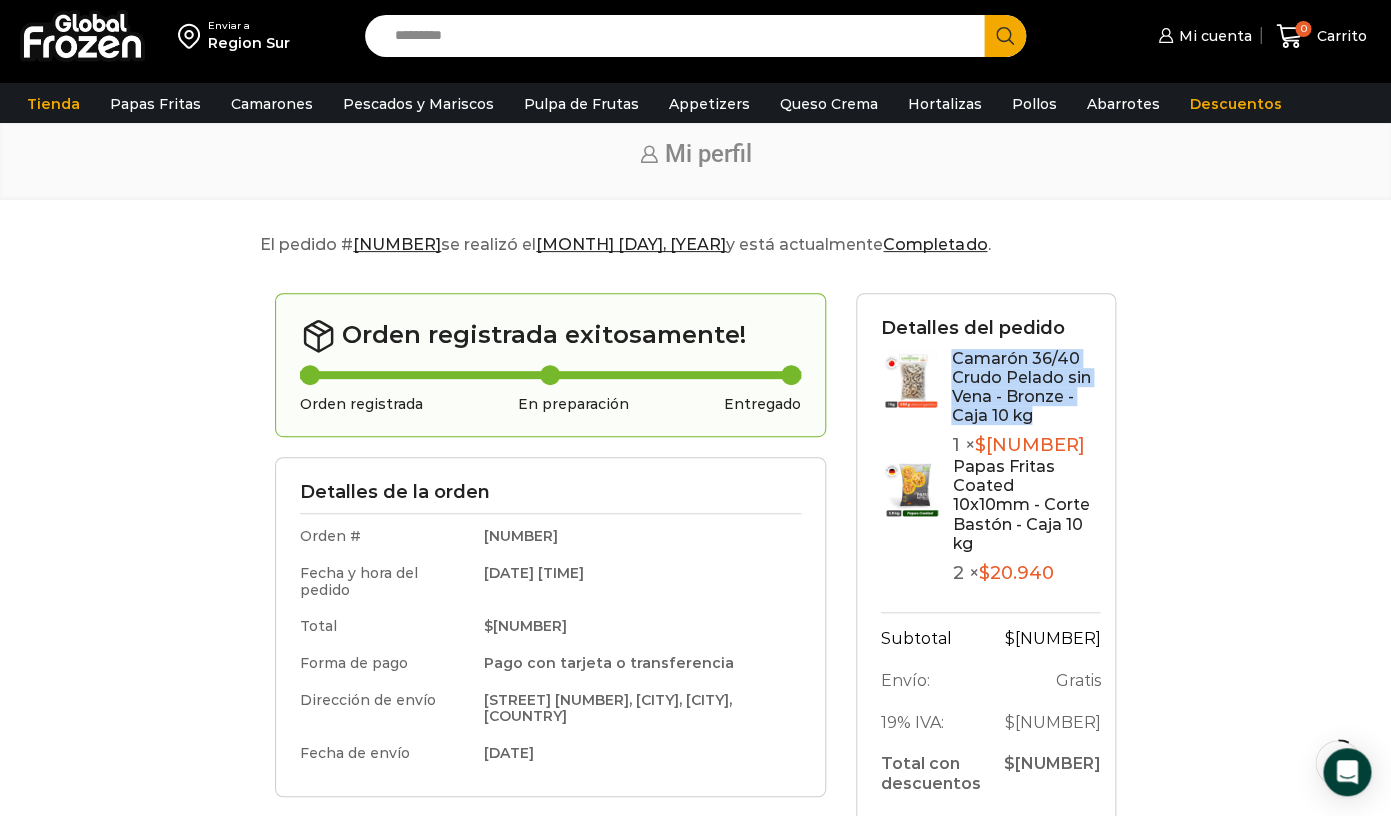 drag, startPoint x: 1033, startPoint y: 413, endPoint x: 952, endPoint y: 354, distance: 100.20978 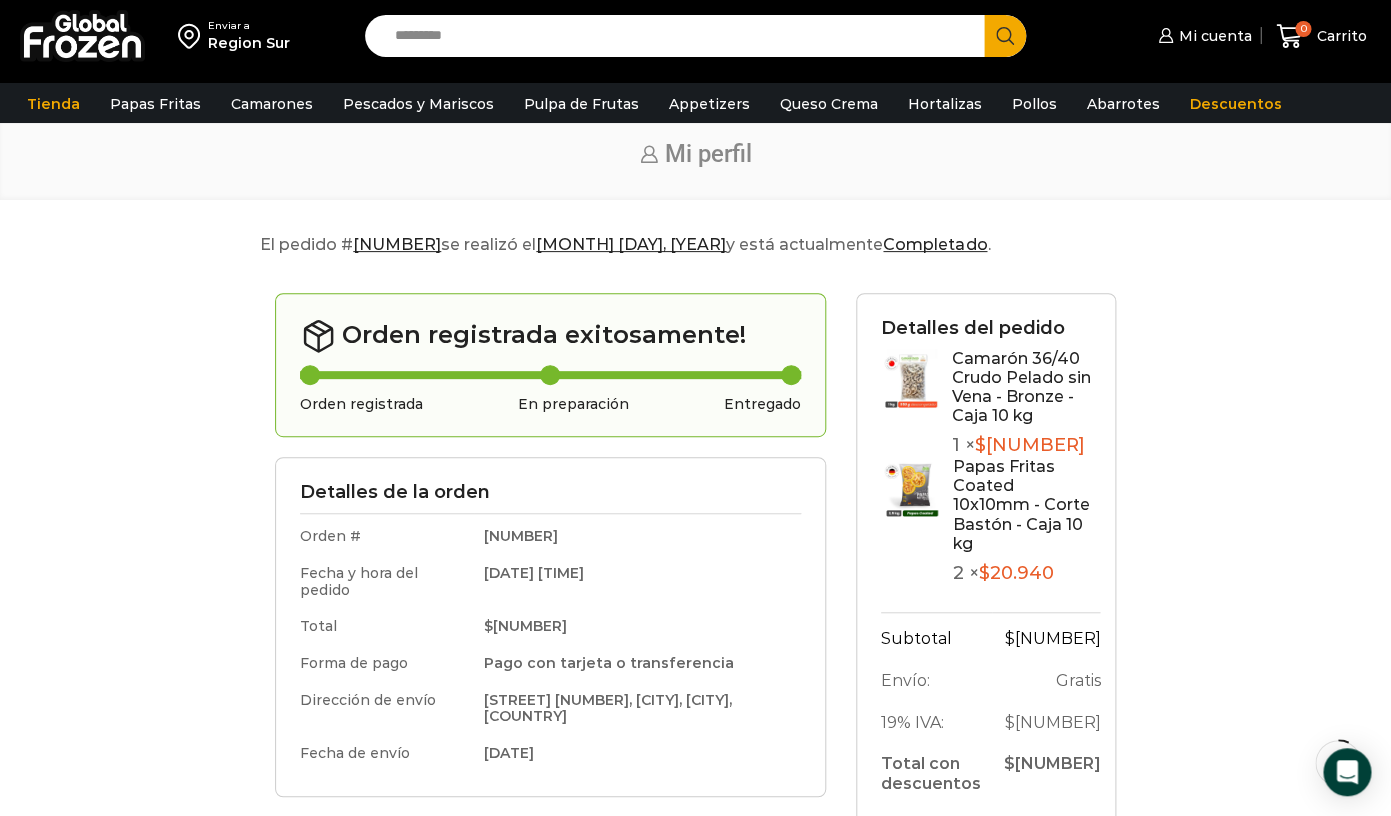 click on "Search input" at bounding box center [679, 36] 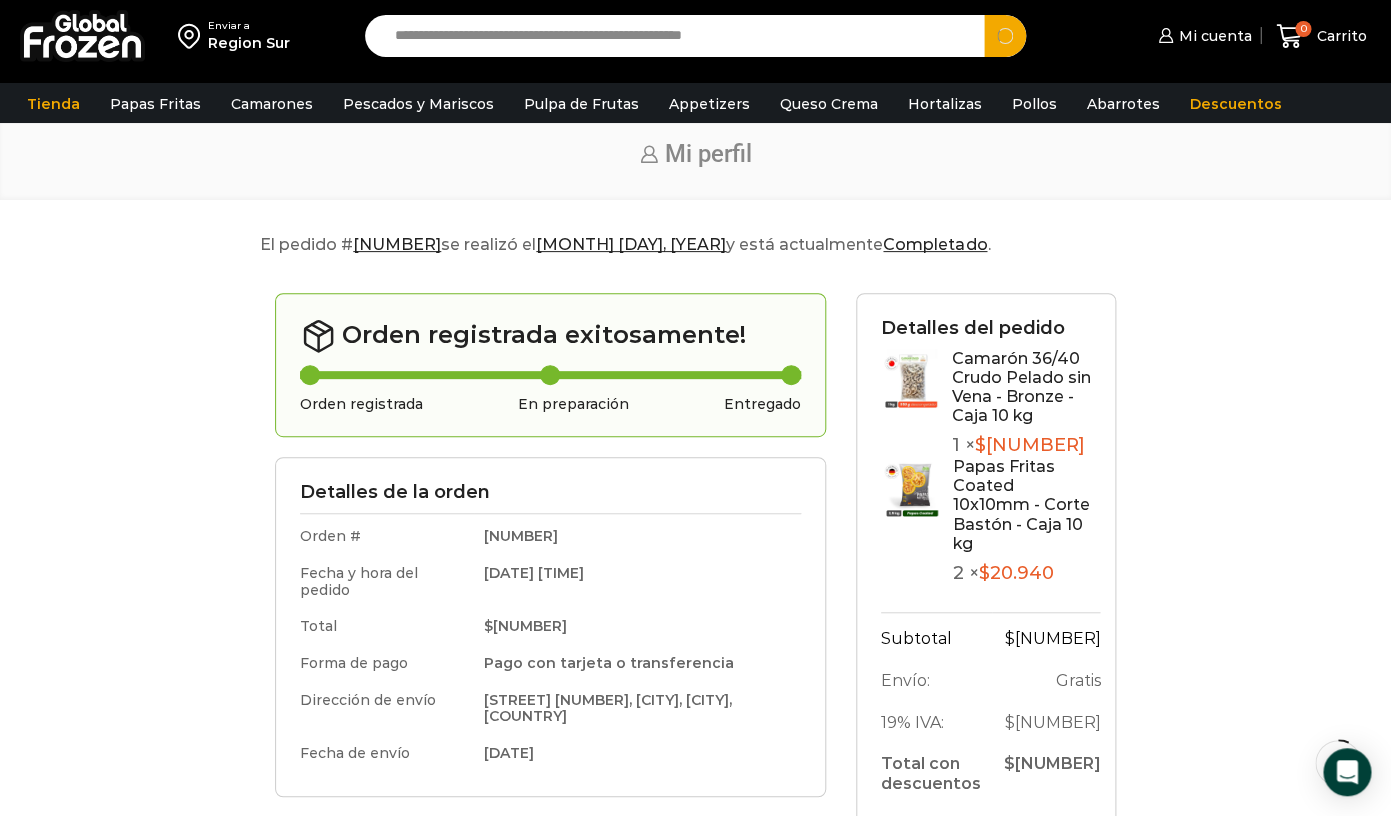 type on "**********" 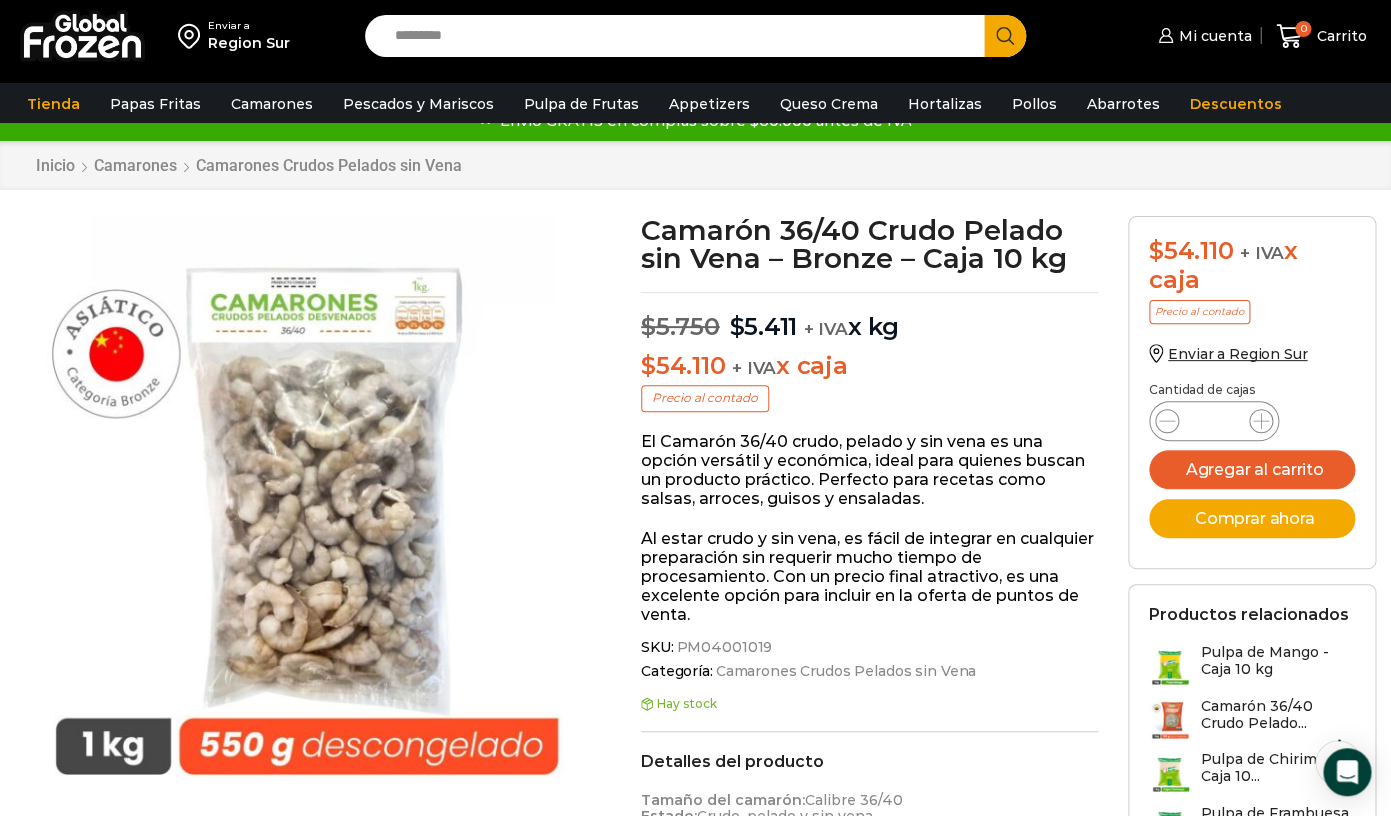 scroll, scrollTop: 43, scrollLeft: 0, axis: vertical 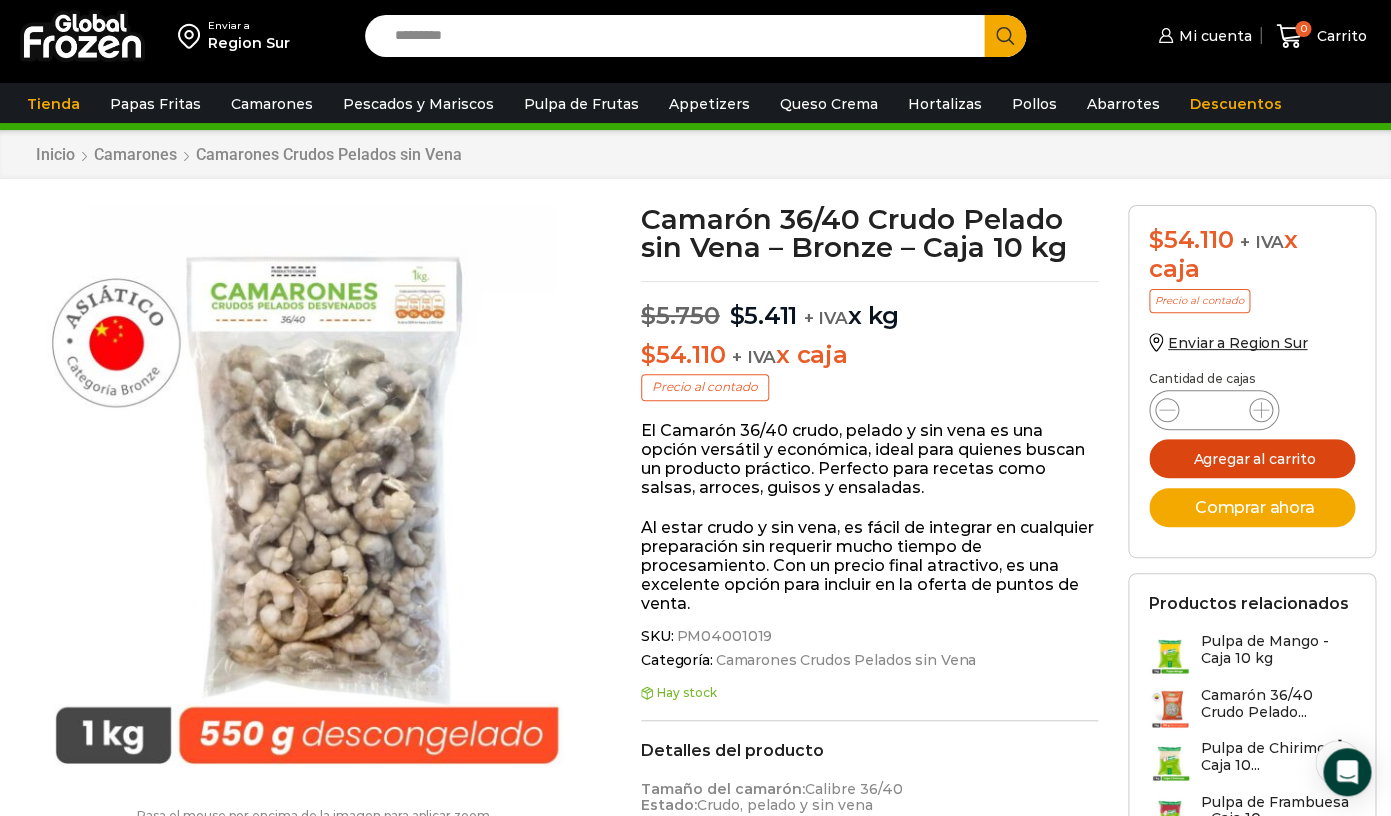 click on "Agregar al carrito" at bounding box center (1252, 458) 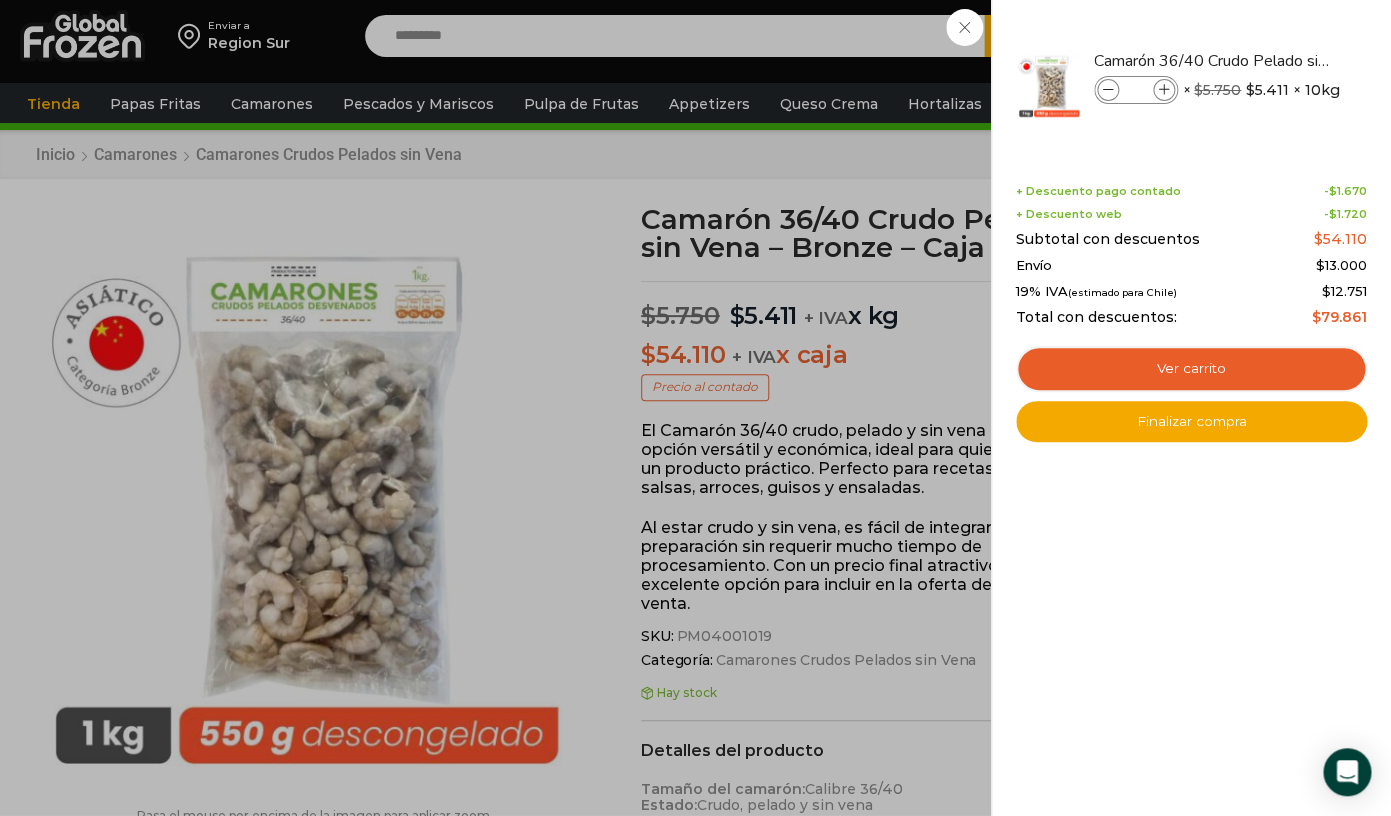 click on "1
Carrito
1
1
Shopping Cart
*" at bounding box center [1321, 36] 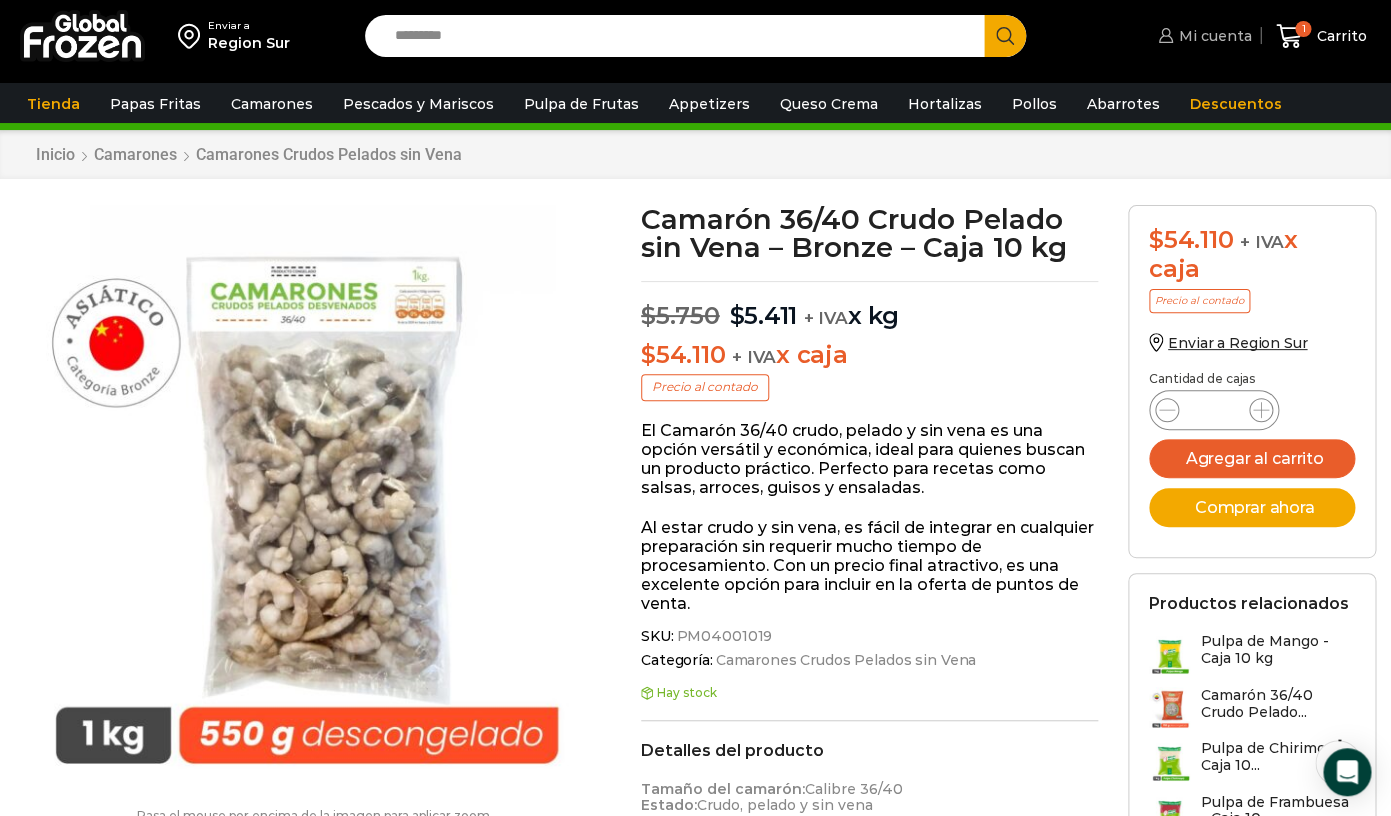 click on "Mi cuenta" at bounding box center [1212, 36] 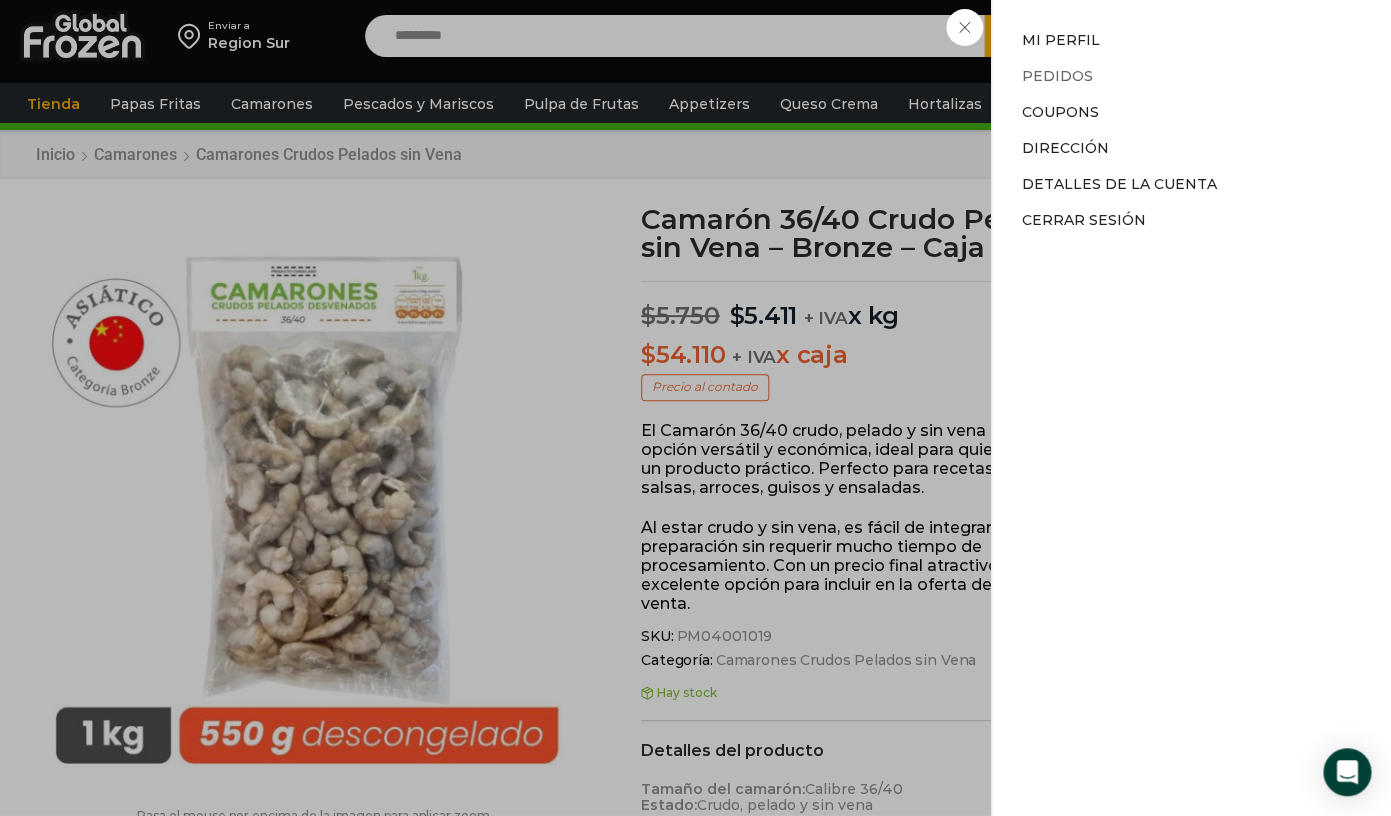 click on "Pedidos" at bounding box center (1057, 76) 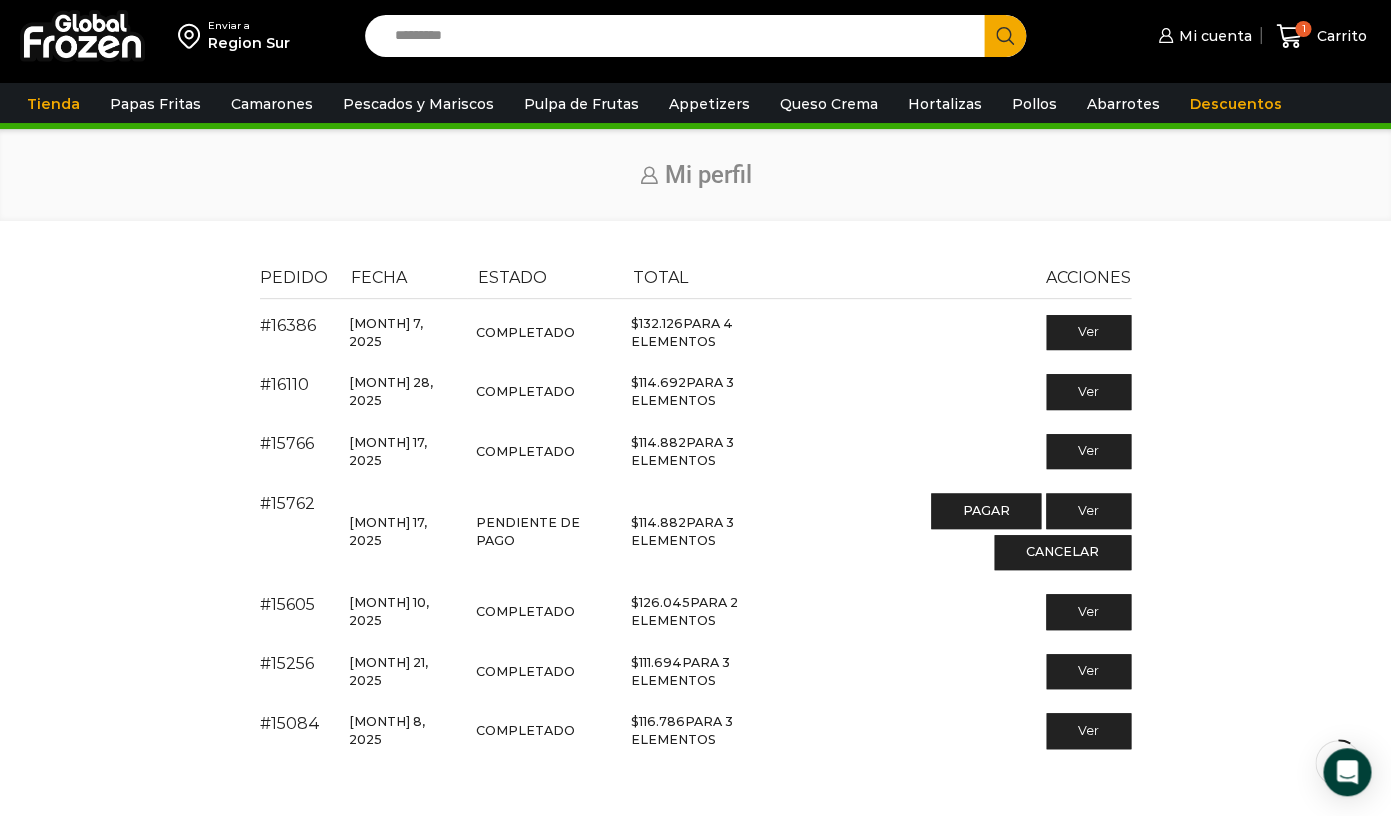 scroll, scrollTop: 46, scrollLeft: 0, axis: vertical 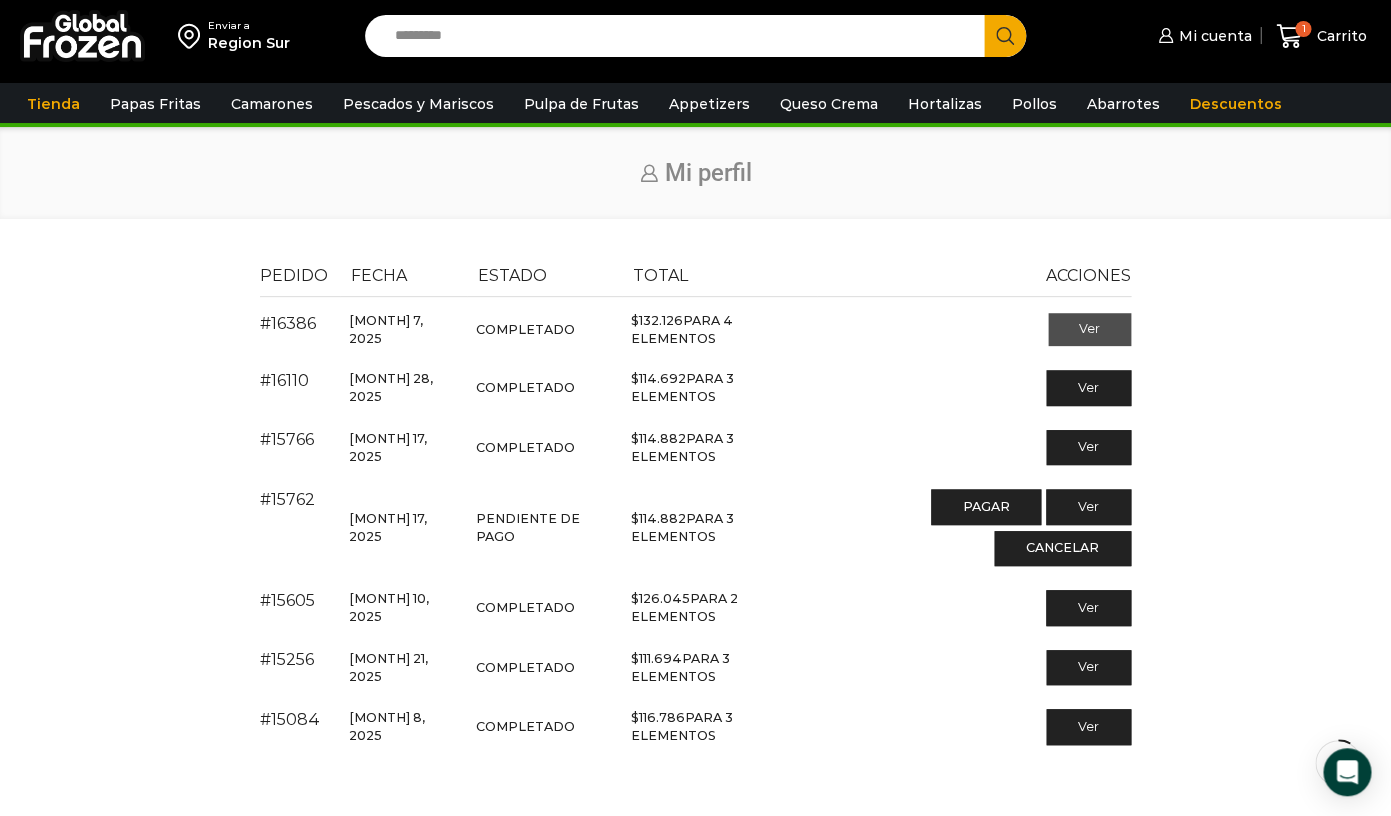 click on "Ver" at bounding box center (1089, 330) 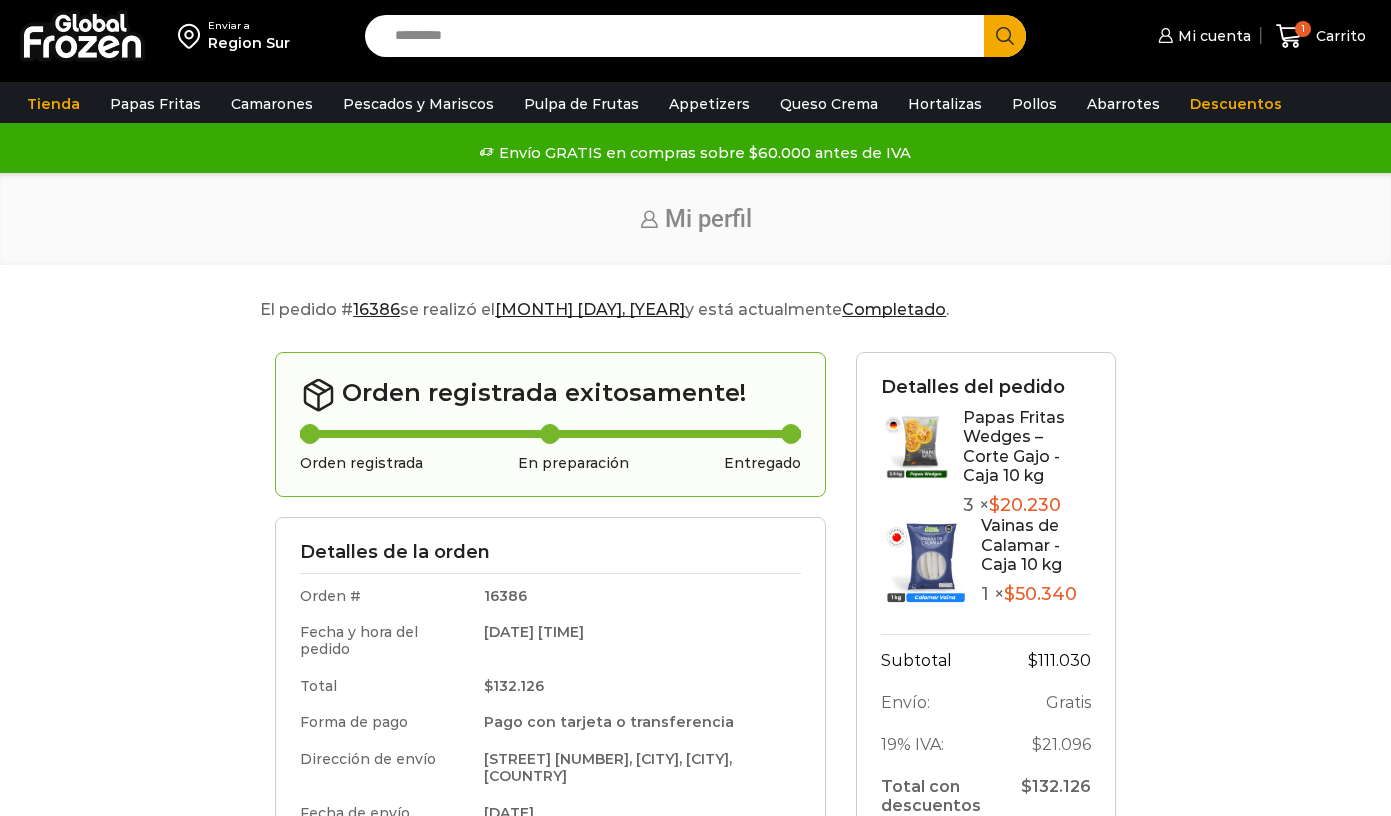 scroll, scrollTop: 14, scrollLeft: 0, axis: vertical 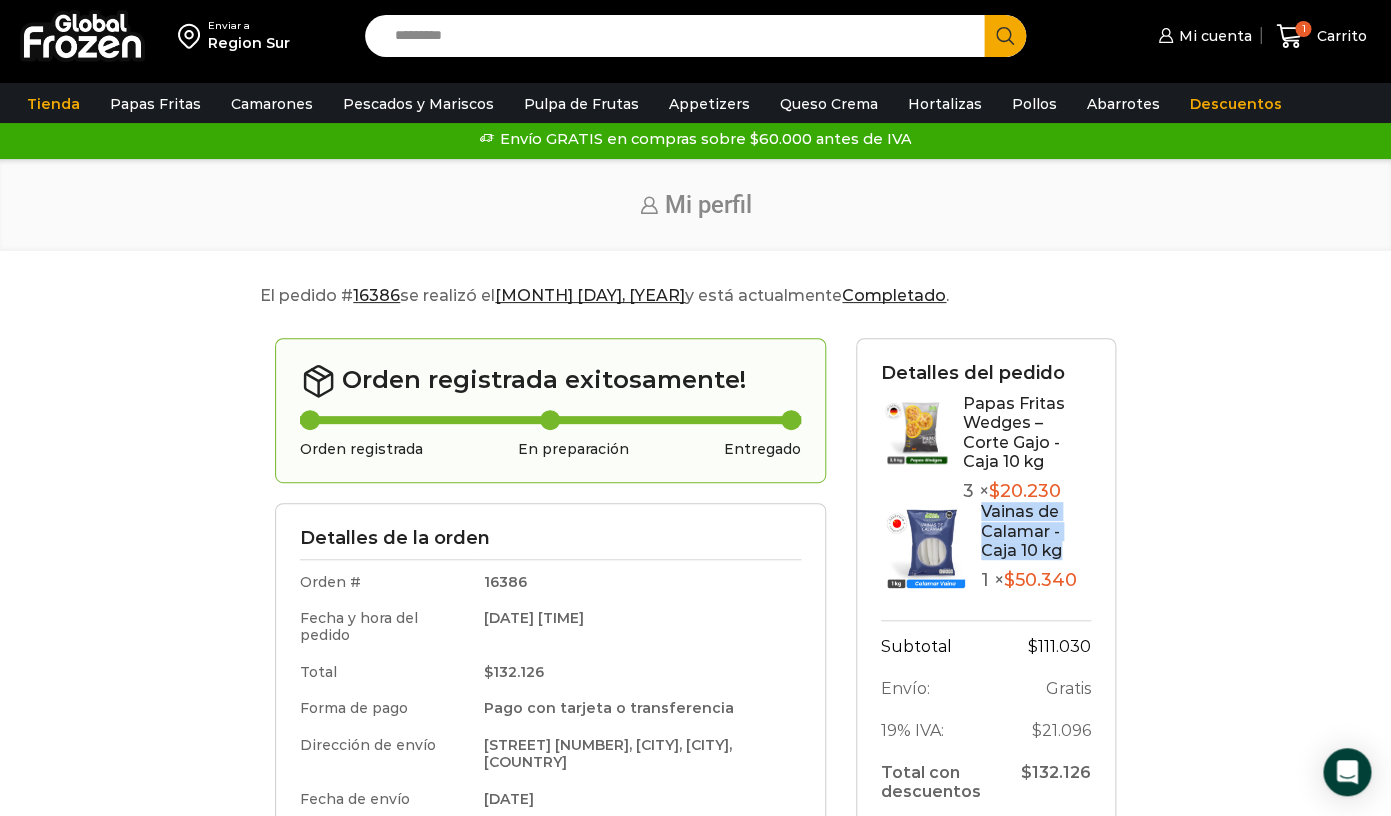 drag, startPoint x: 1070, startPoint y: 554, endPoint x: 981, endPoint y: 507, distance: 100.6479 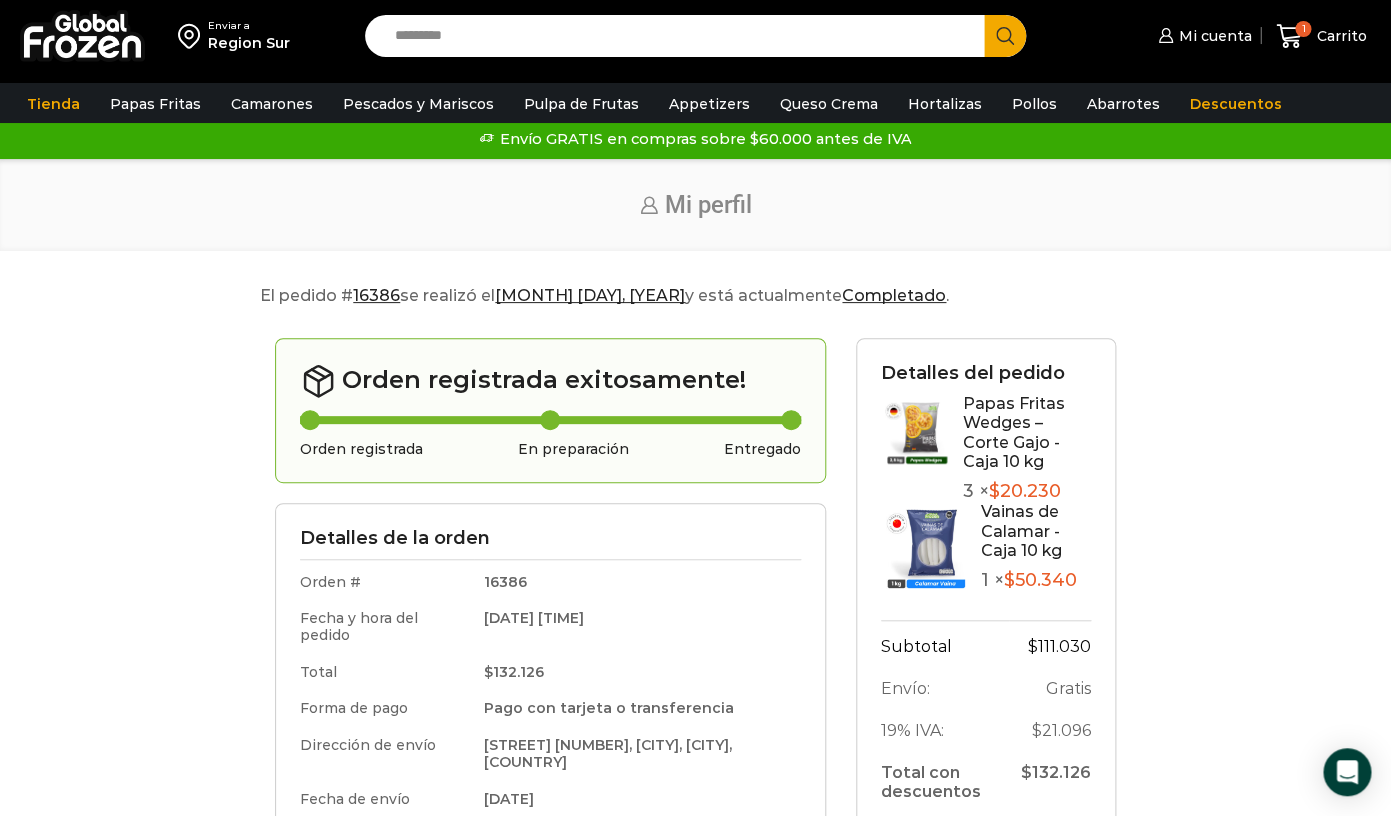 click on "Search input" at bounding box center [679, 36] 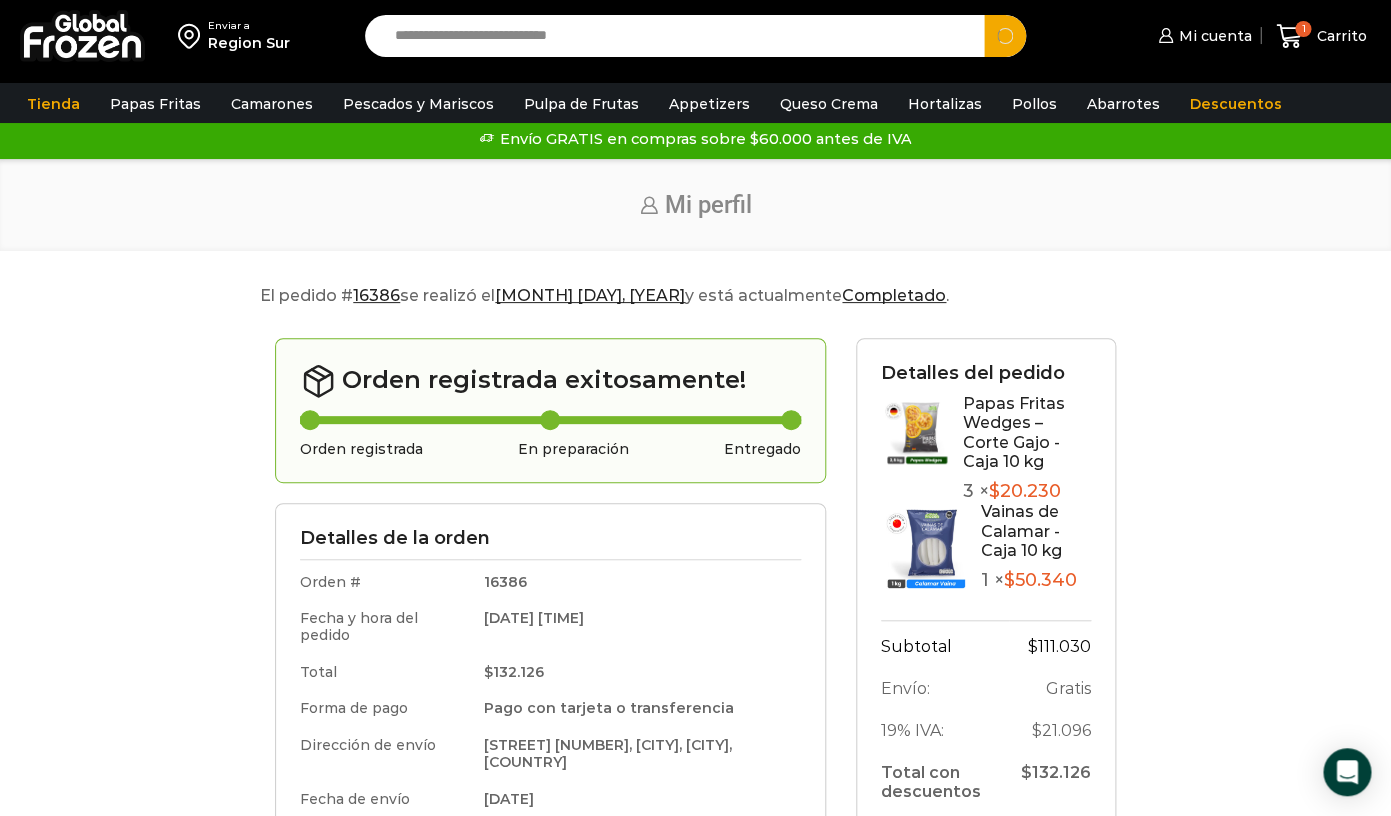 type on "**********" 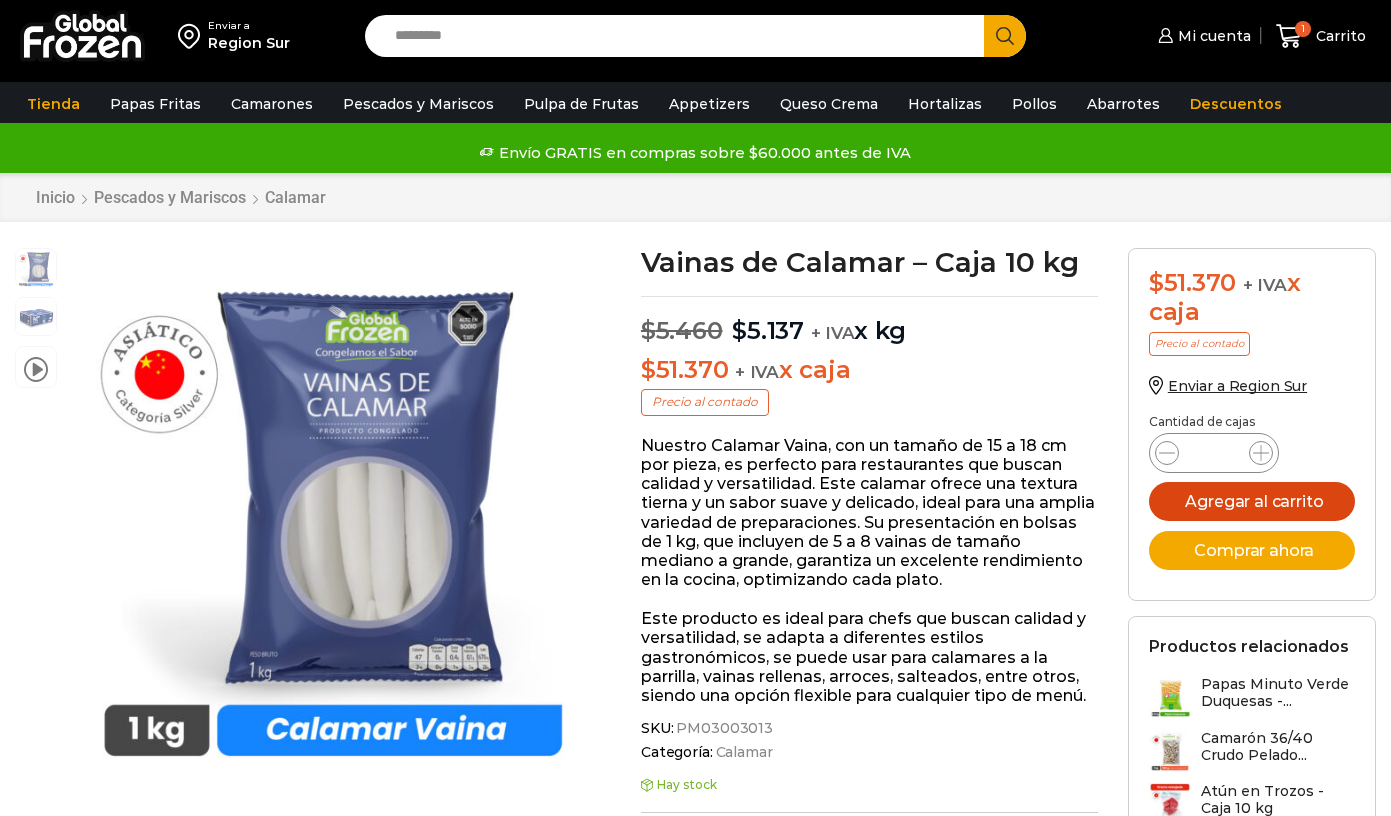 scroll, scrollTop: 1, scrollLeft: 0, axis: vertical 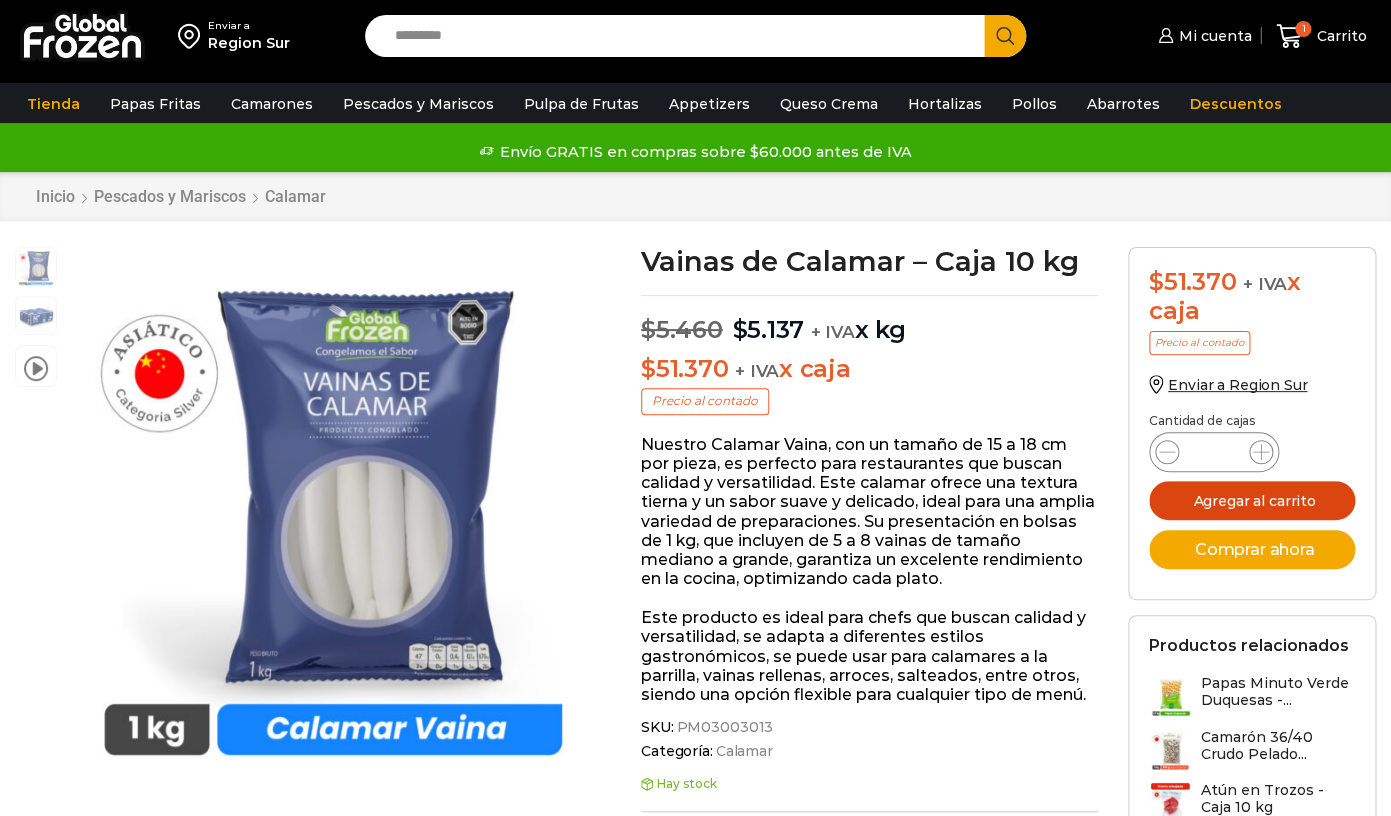 click on "Agregar al carrito" at bounding box center [1252, 500] 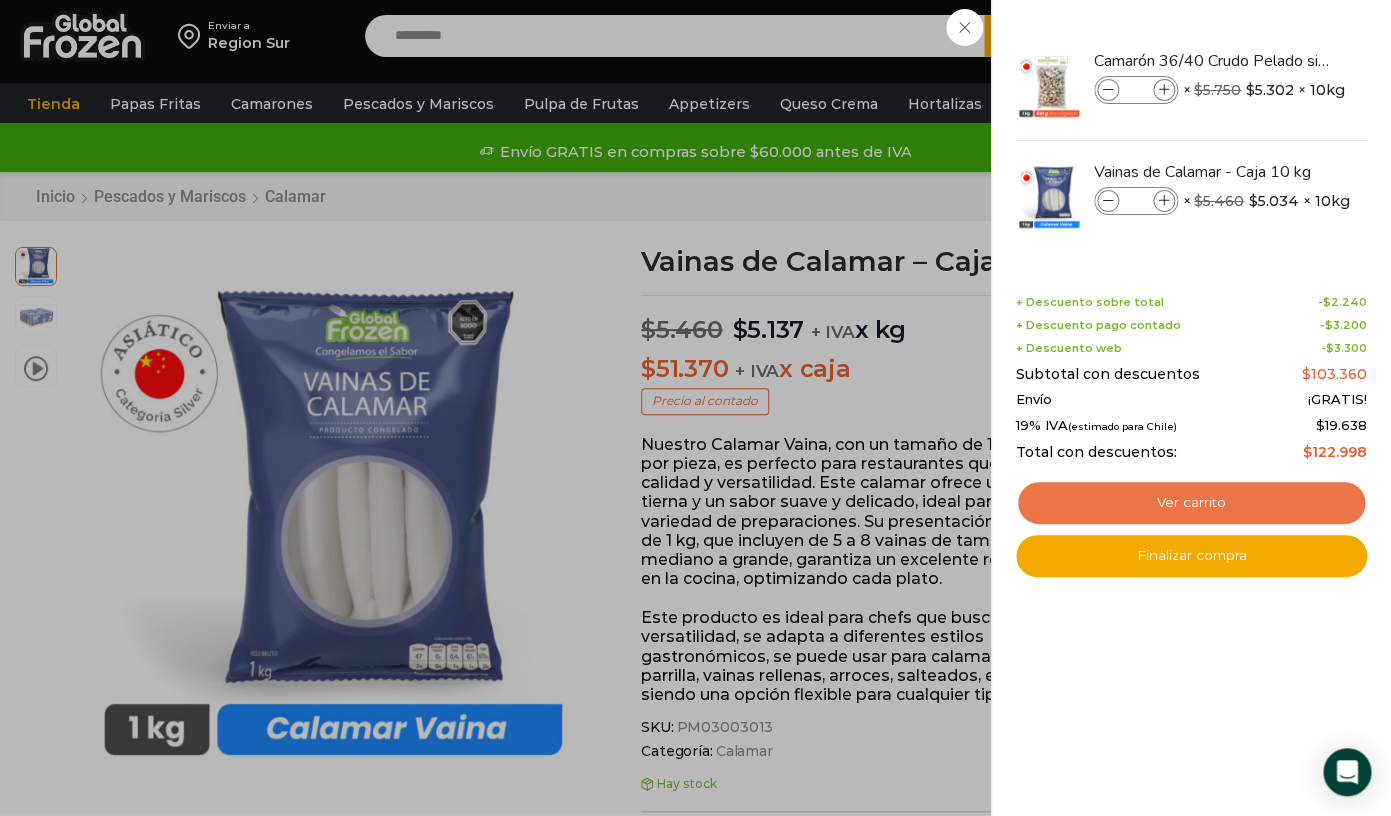 click on "Ver carrito" at bounding box center [1191, 503] 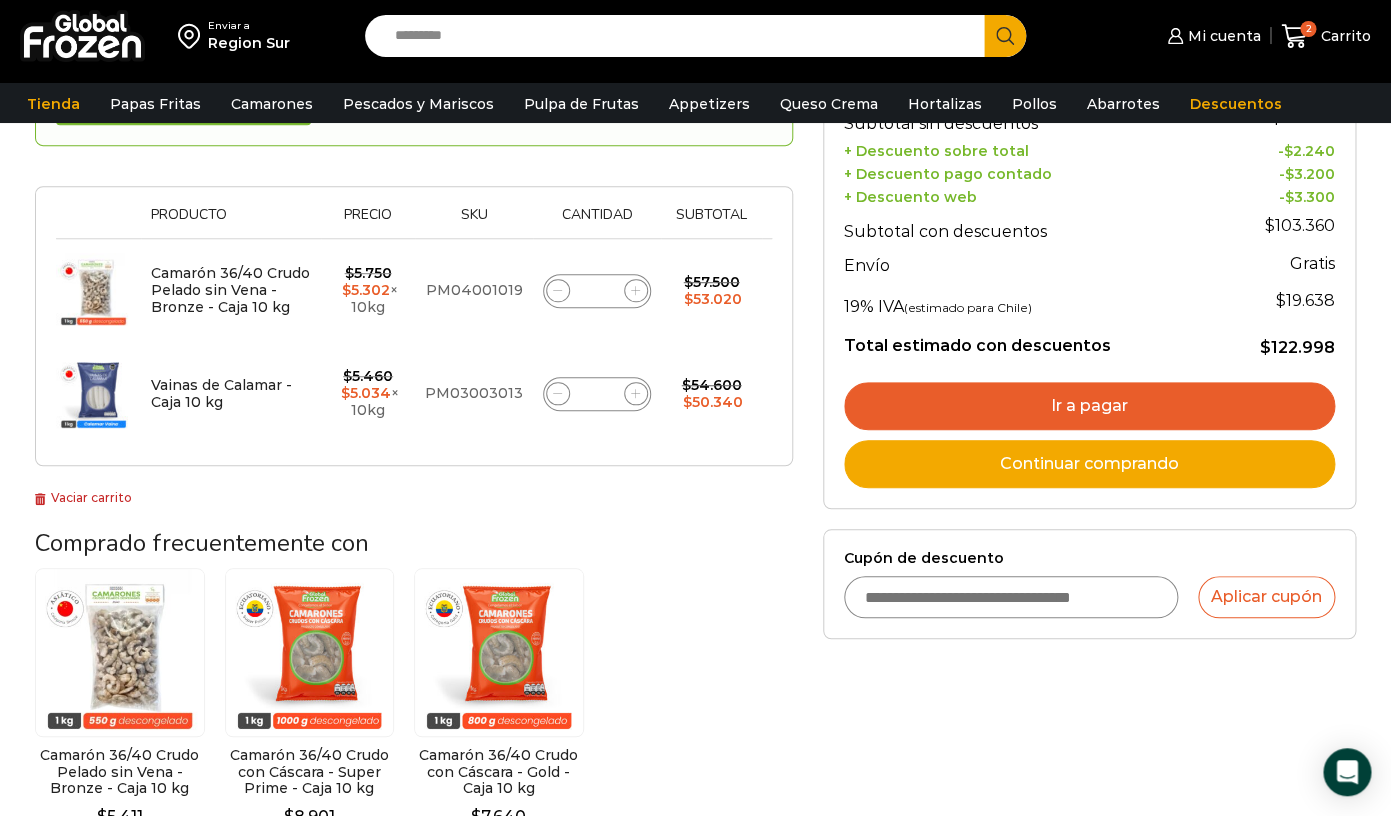 scroll, scrollTop: 256, scrollLeft: 0, axis: vertical 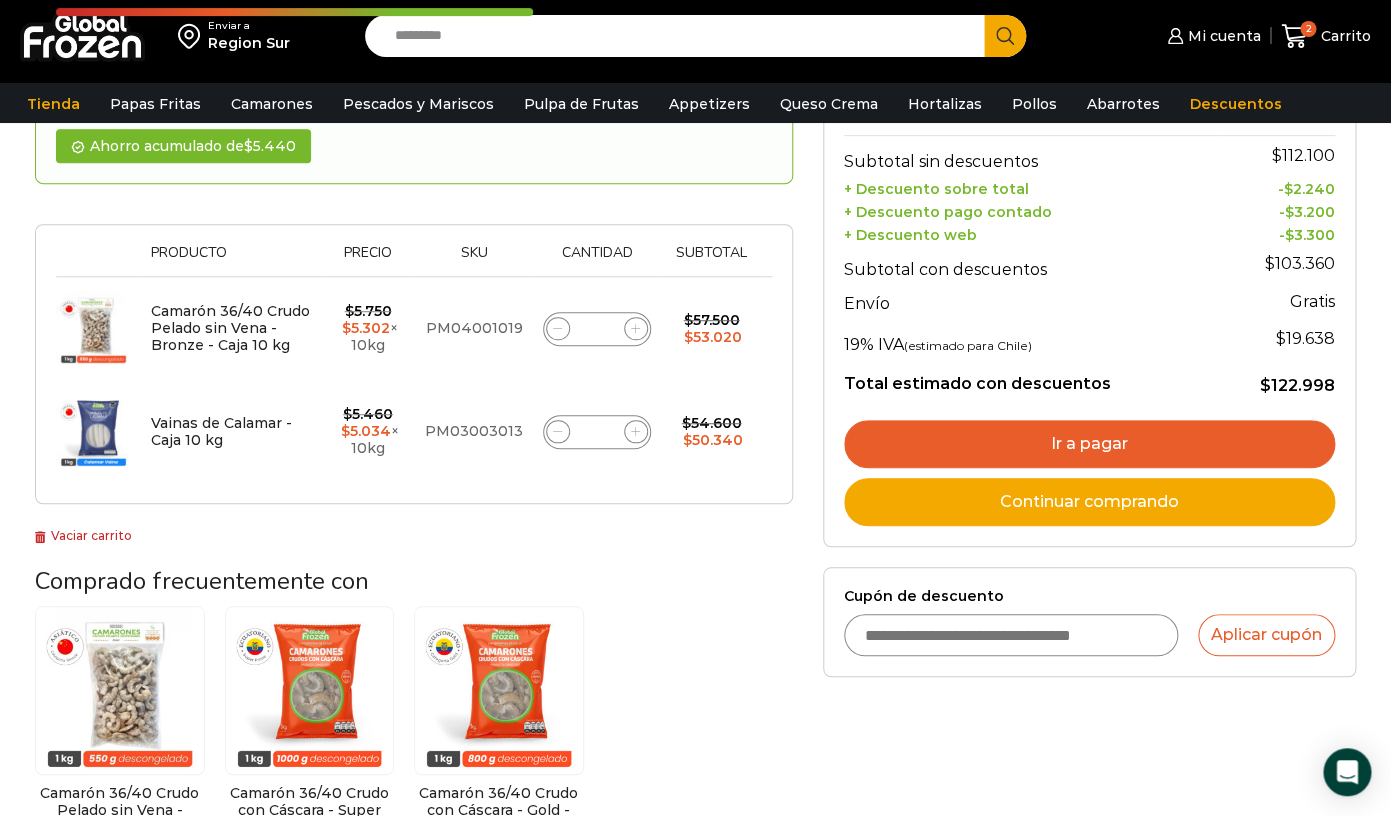 click on "Ir a pagar" at bounding box center (1089, 444) 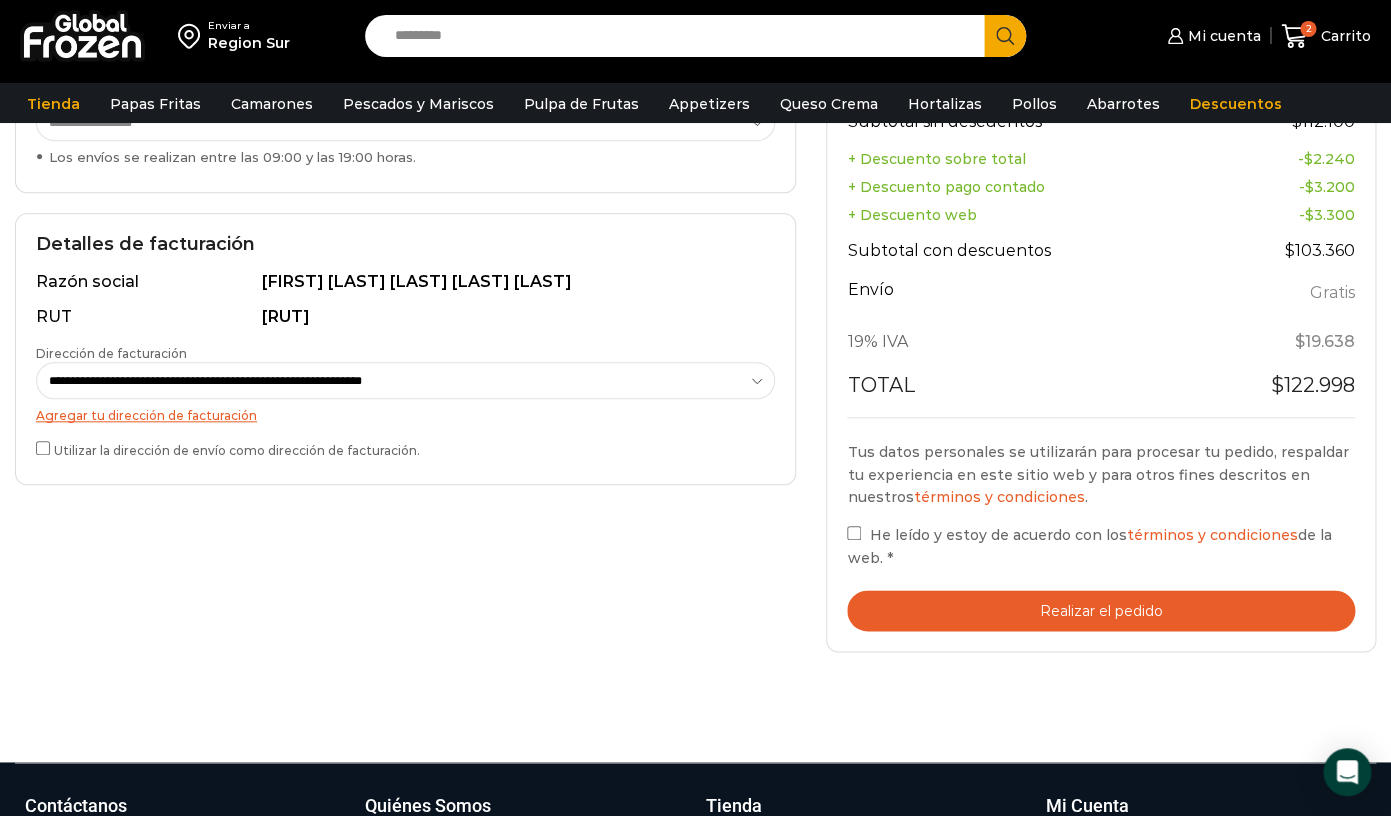 scroll, scrollTop: 522, scrollLeft: 0, axis: vertical 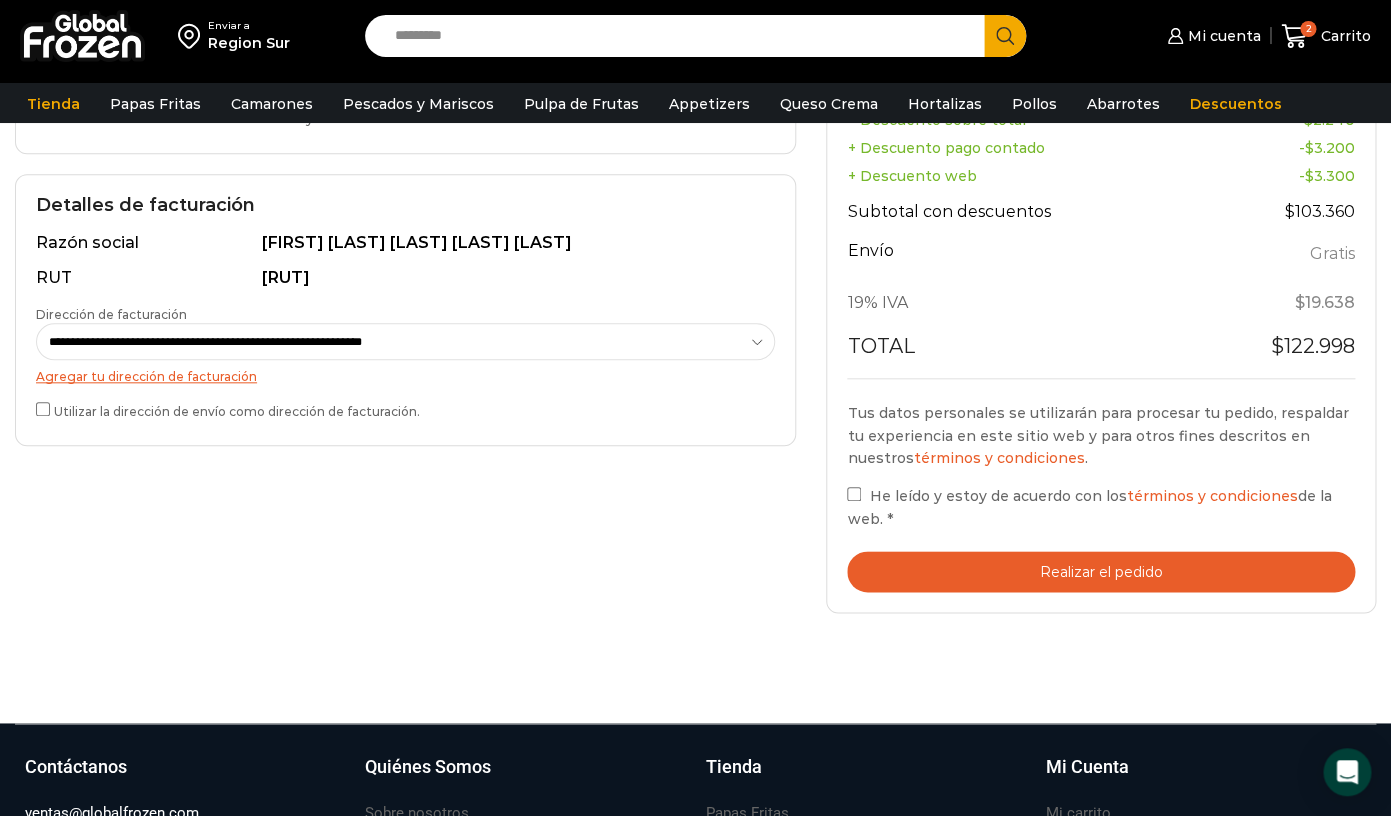 click on "Realizar el pedido" at bounding box center [1101, 571] 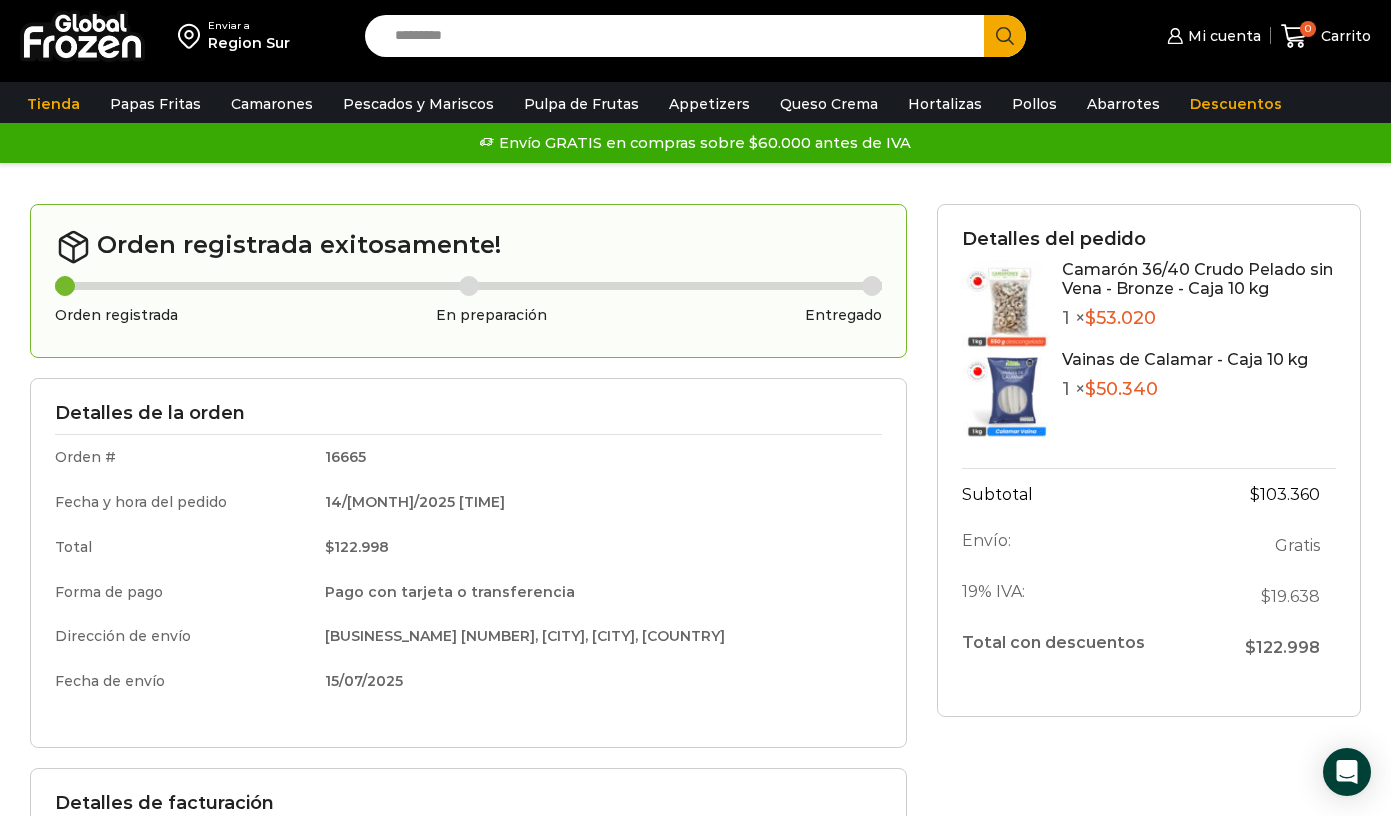 scroll, scrollTop: 0, scrollLeft: 0, axis: both 